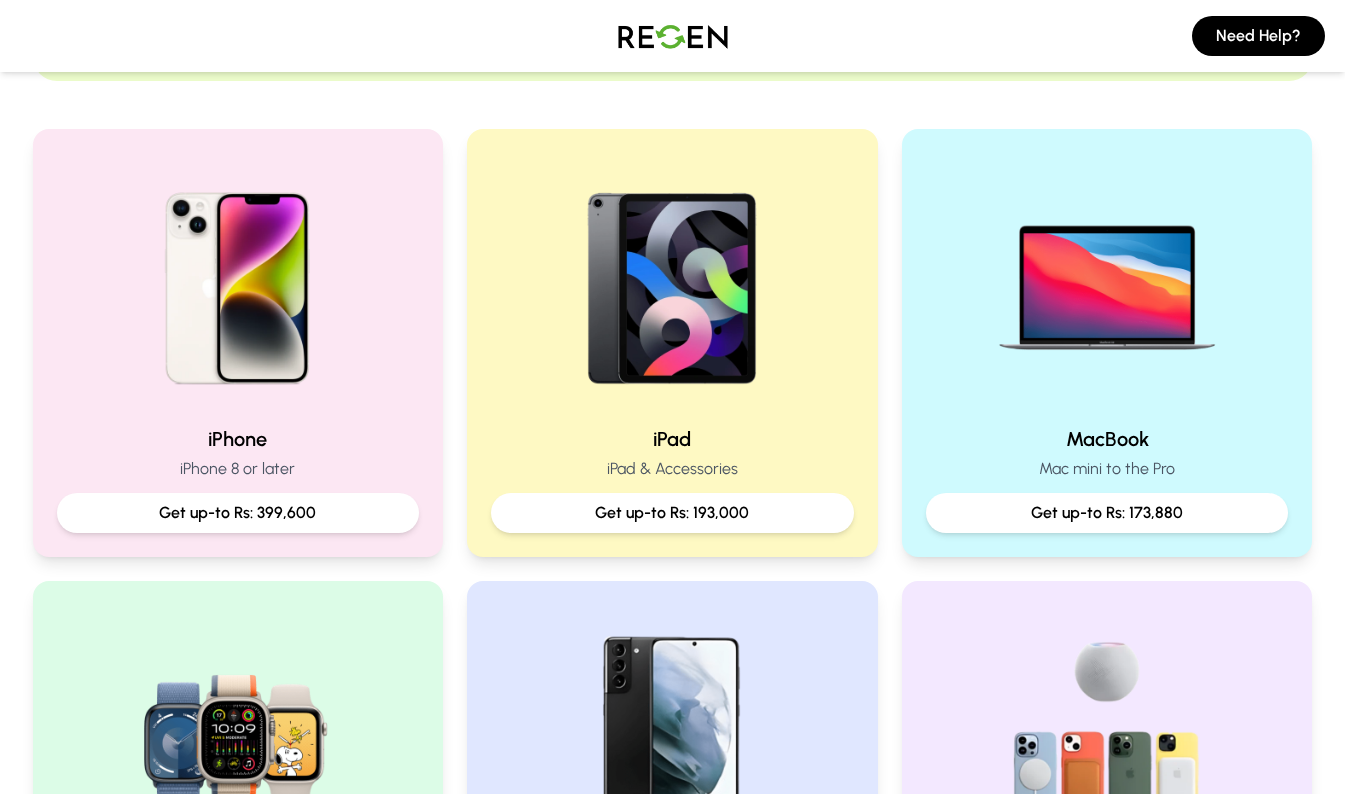 scroll, scrollTop: 368, scrollLeft: 0, axis: vertical 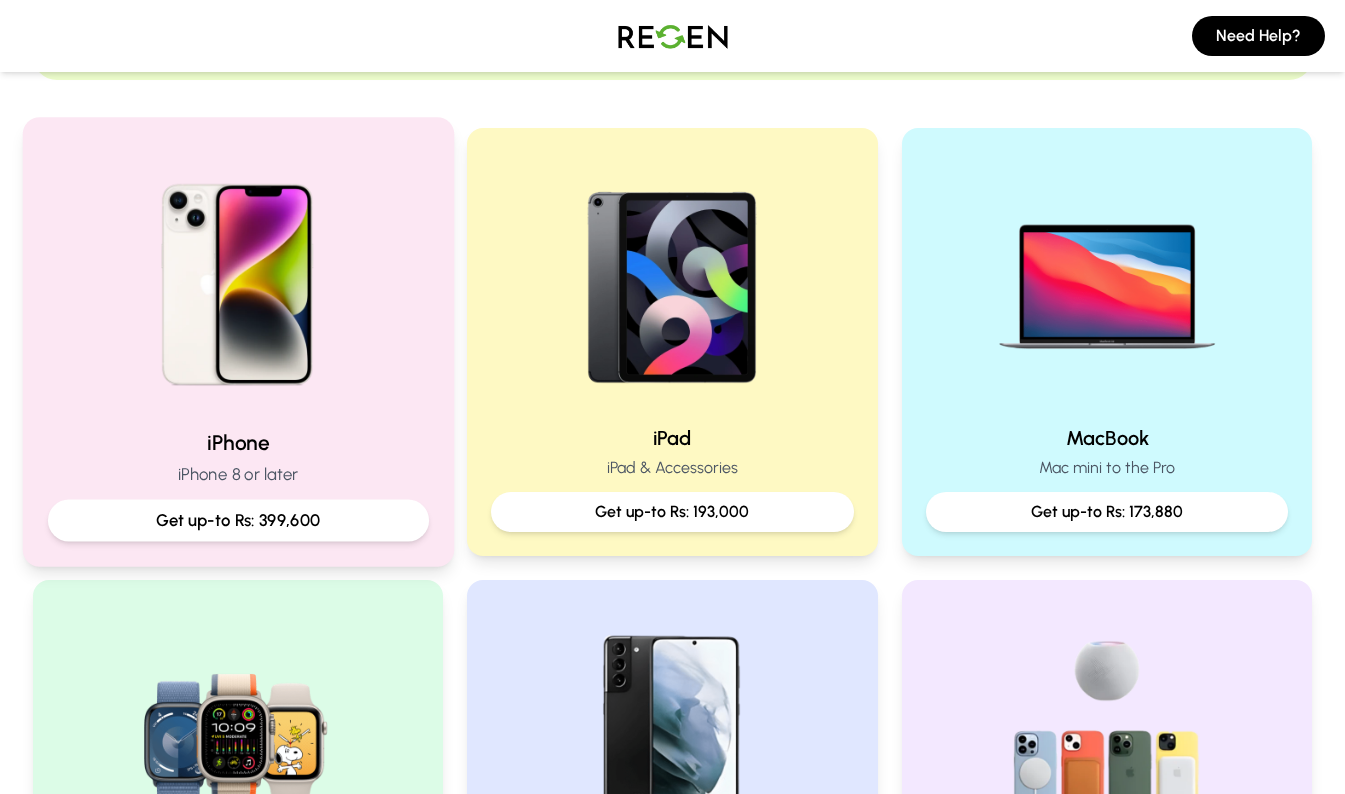 click on "Get up-to Rs: 399,600" at bounding box center [237, 520] 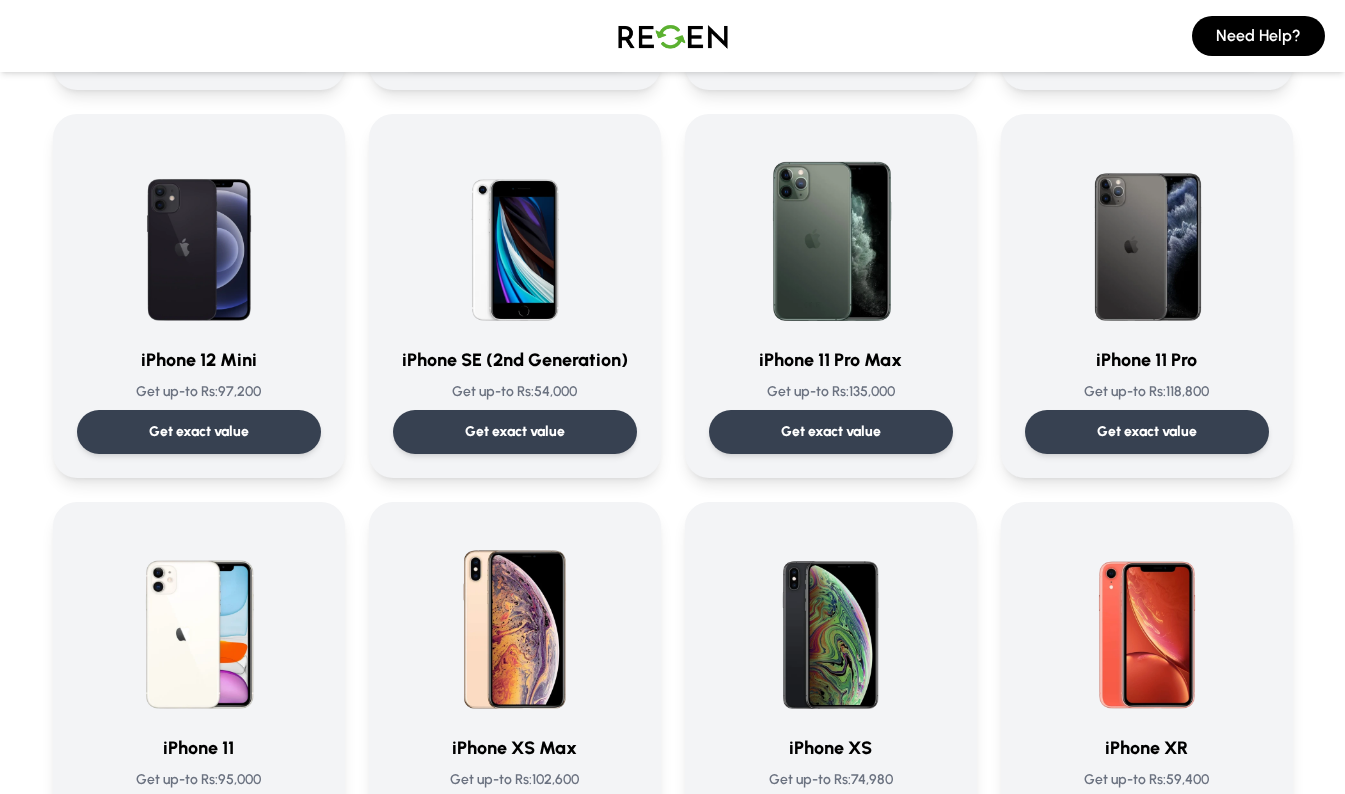 scroll, scrollTop: 1678, scrollLeft: 0, axis: vertical 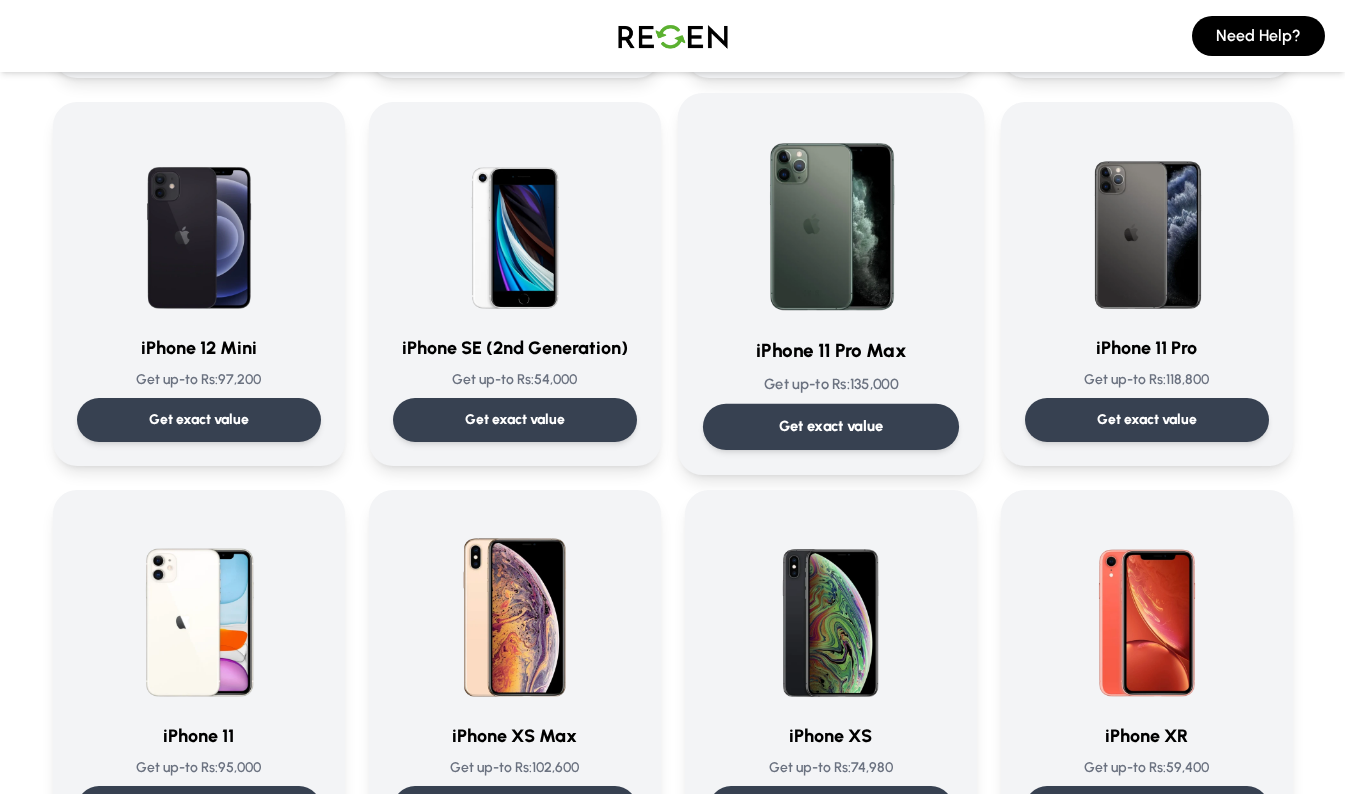 click on "Get exact value" at bounding box center (830, 426) 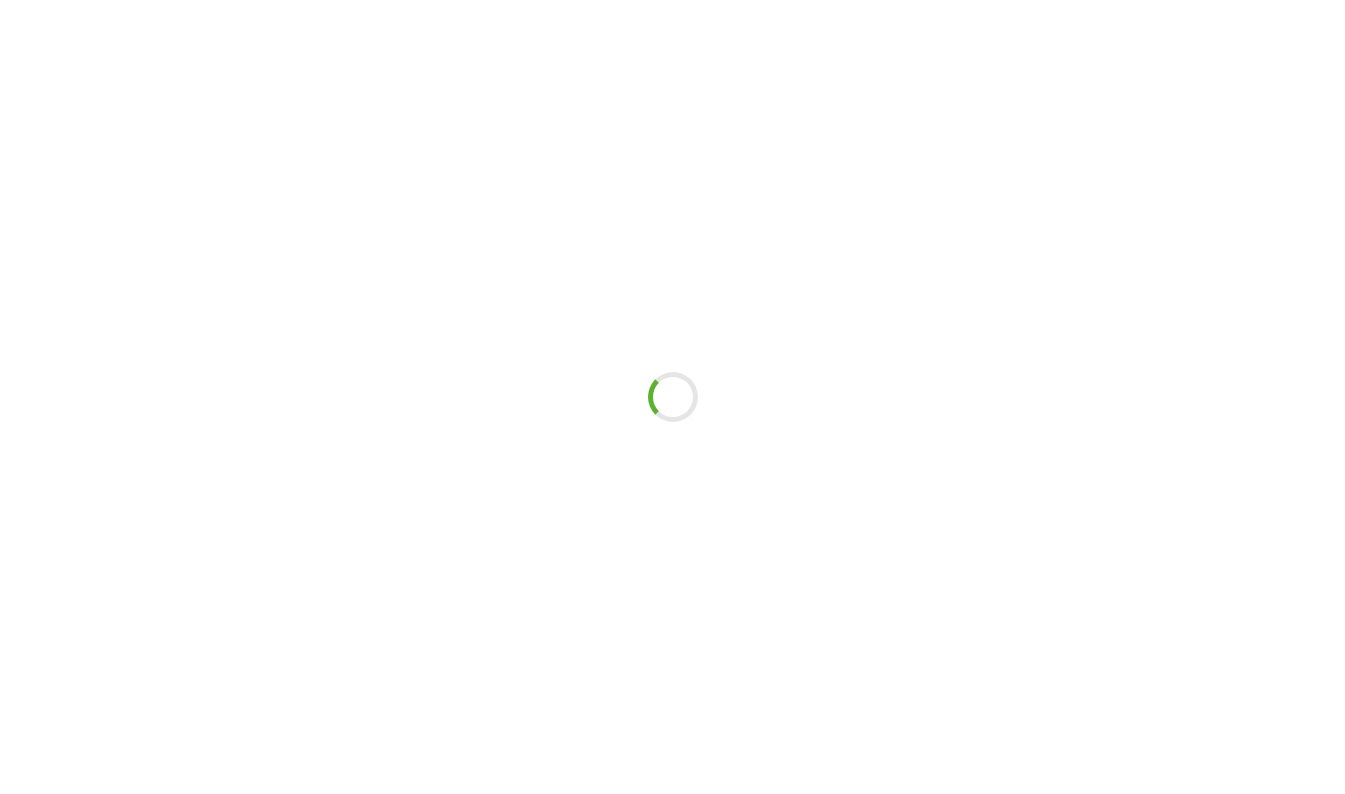 scroll, scrollTop: 0, scrollLeft: 0, axis: both 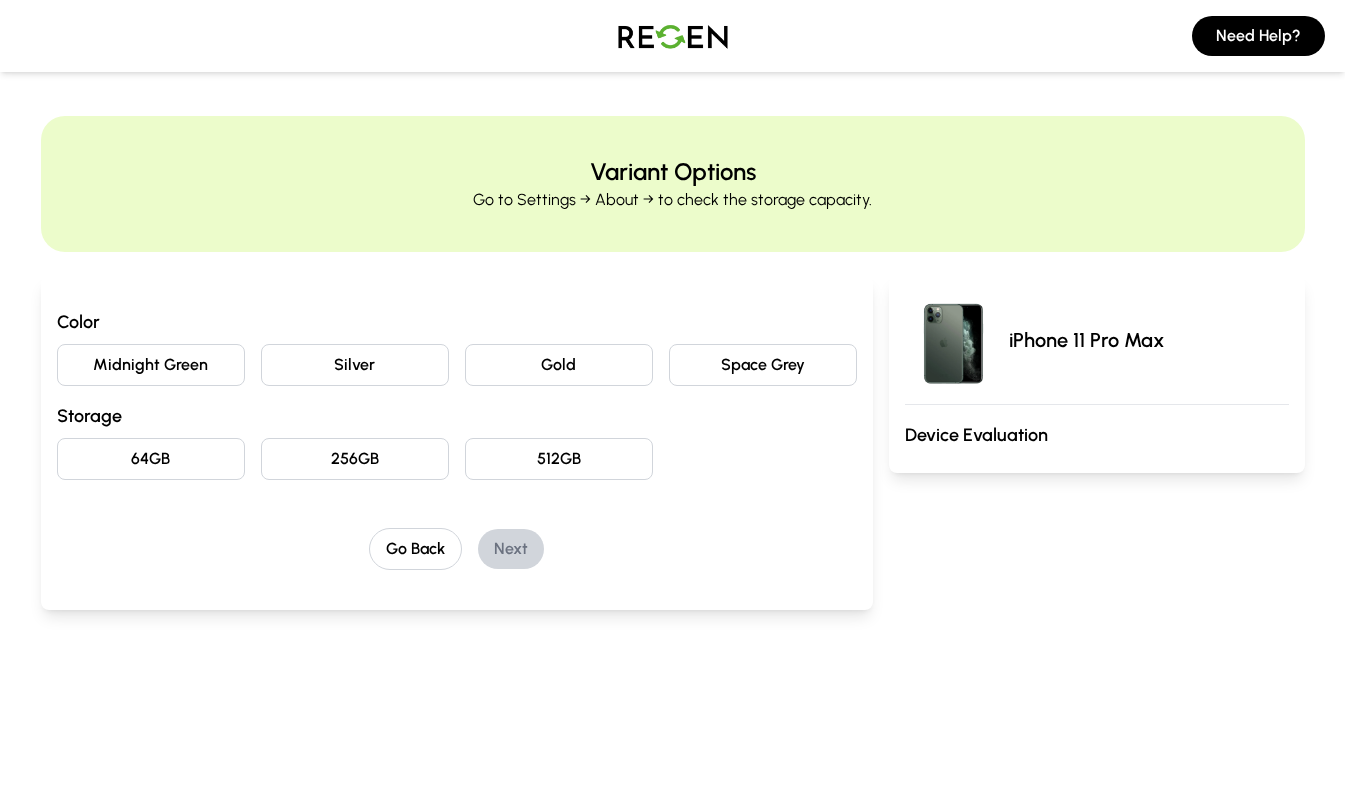 click on "Midnight Green" at bounding box center [151, 365] 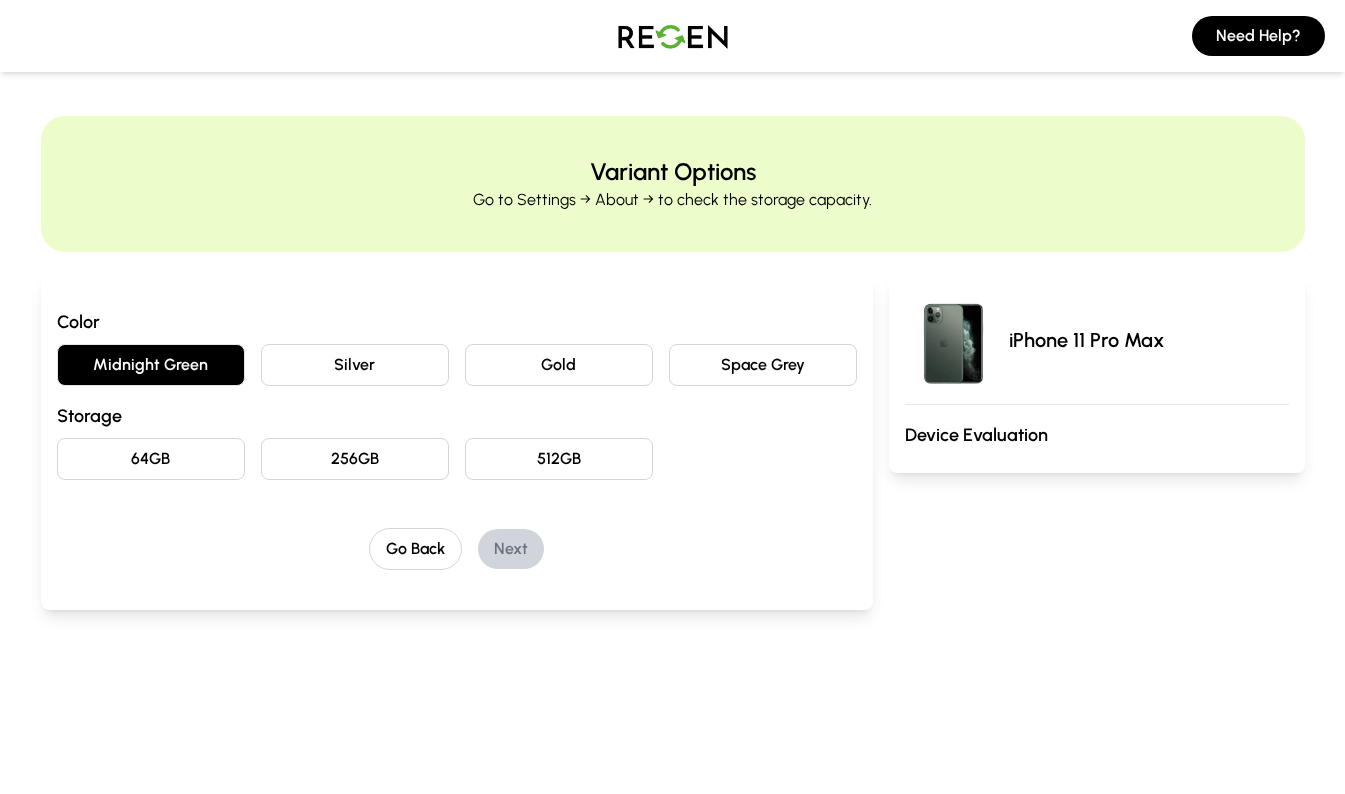 click on "256GB" at bounding box center (355, 459) 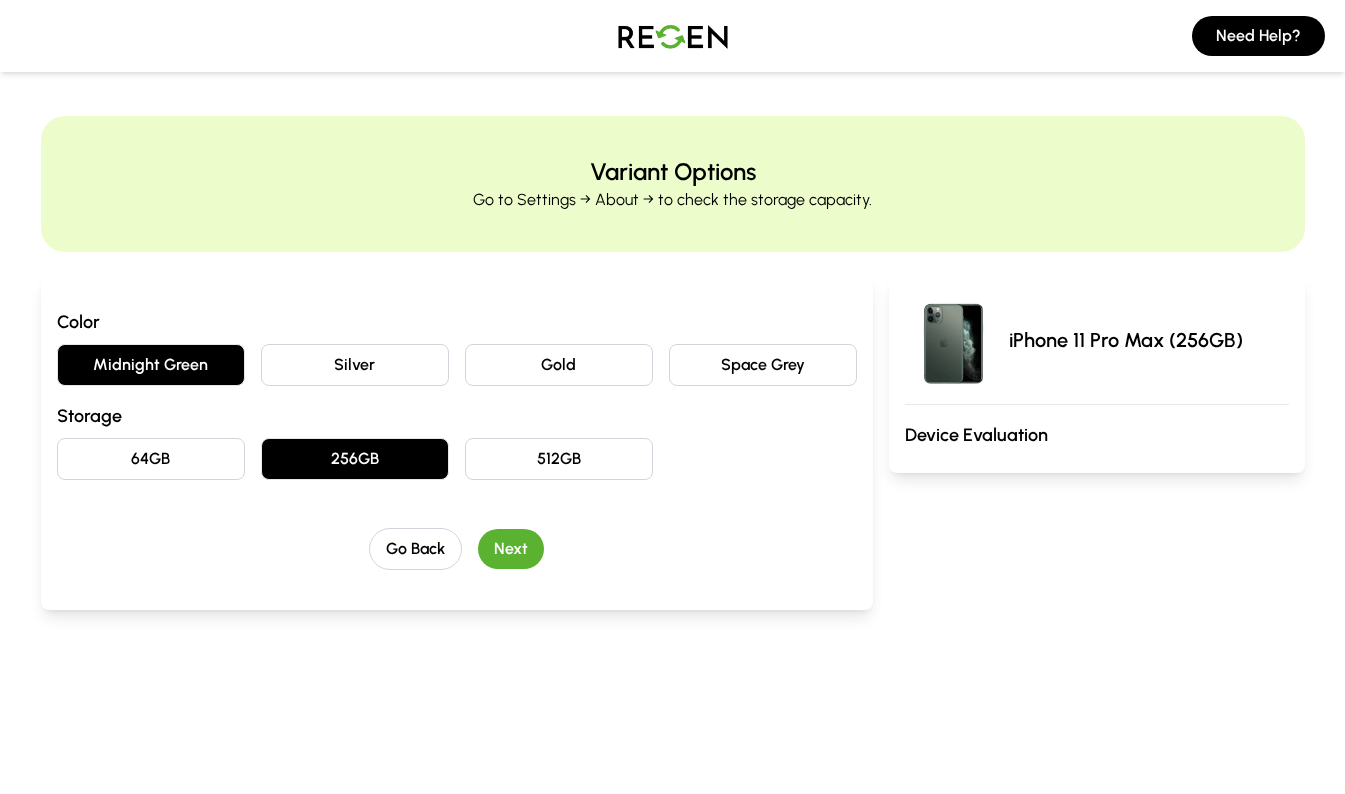 click on "Next" at bounding box center [511, 549] 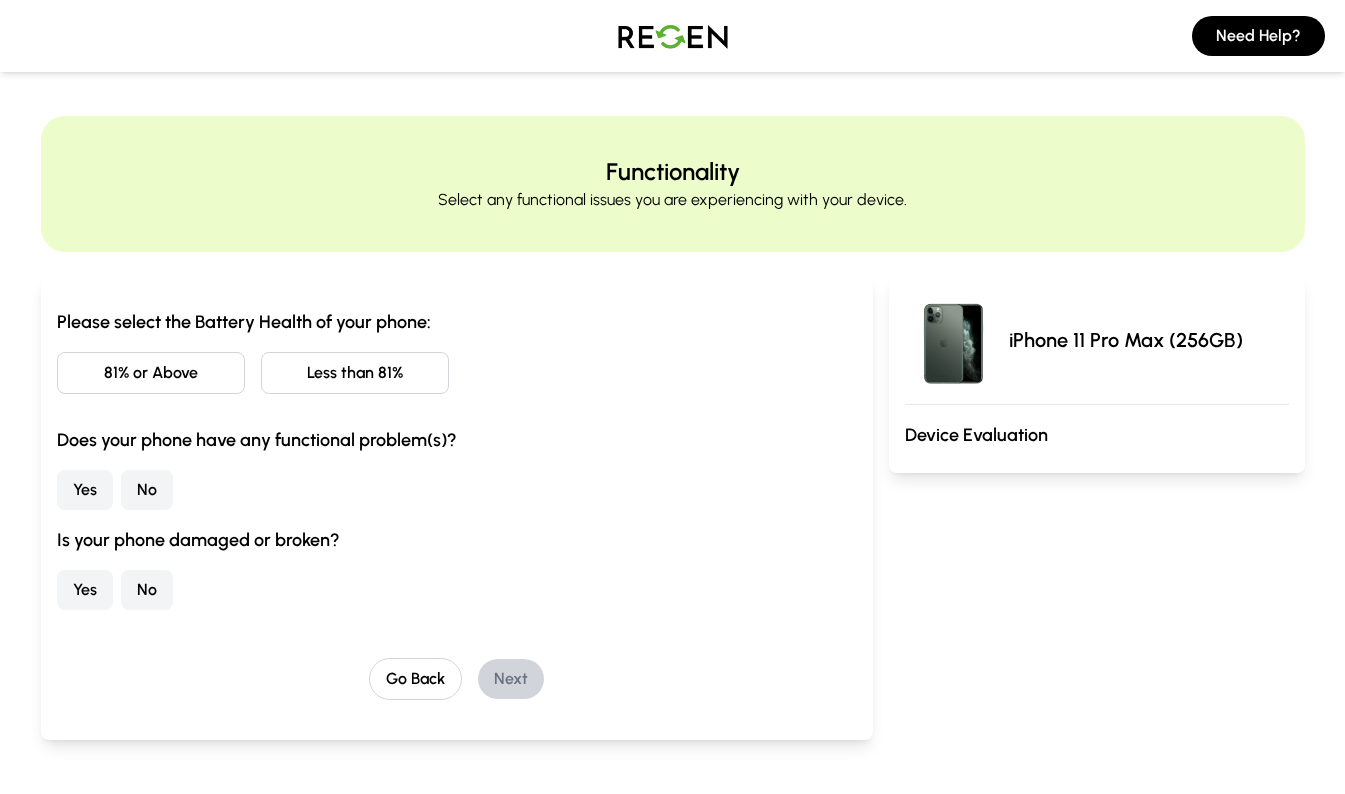click on "81% or Above" at bounding box center (151, 373) 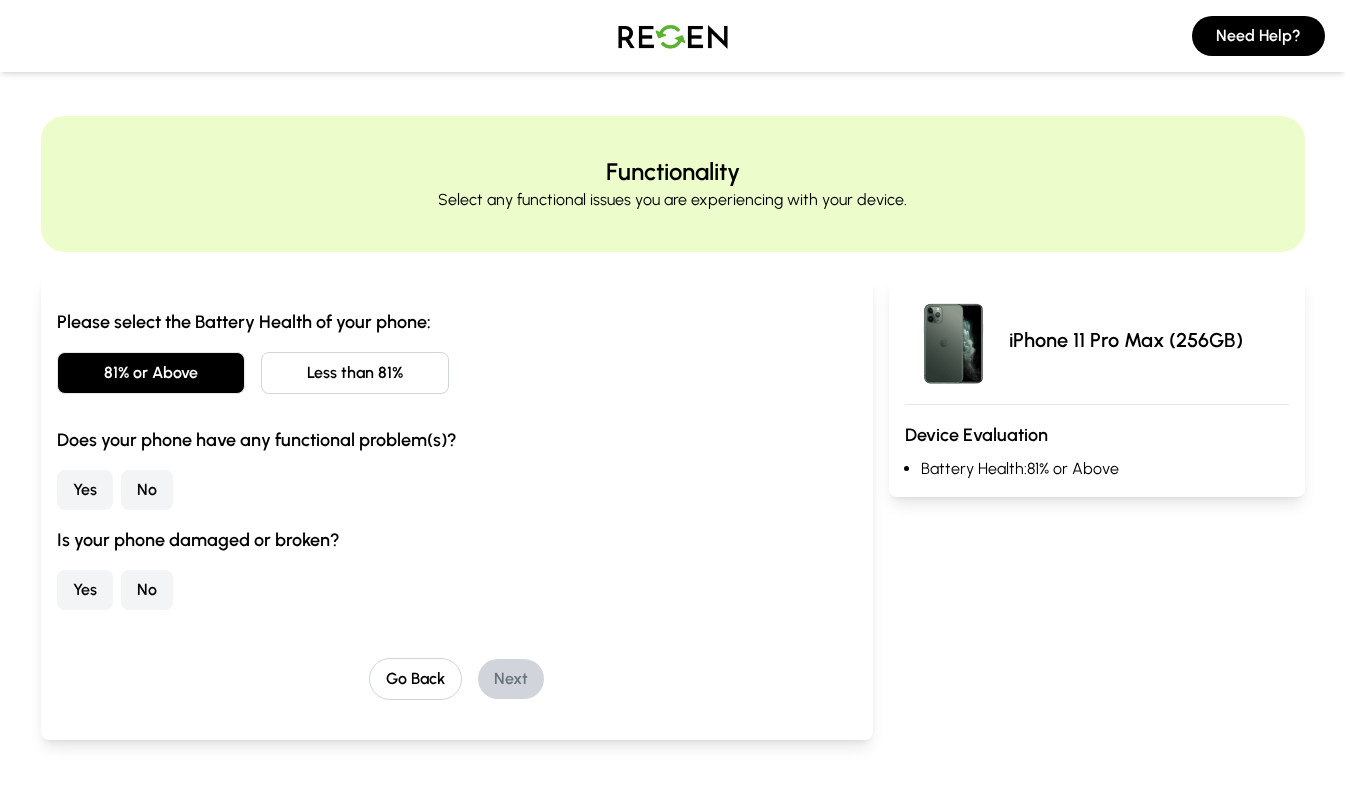 click on "No" at bounding box center [147, 490] 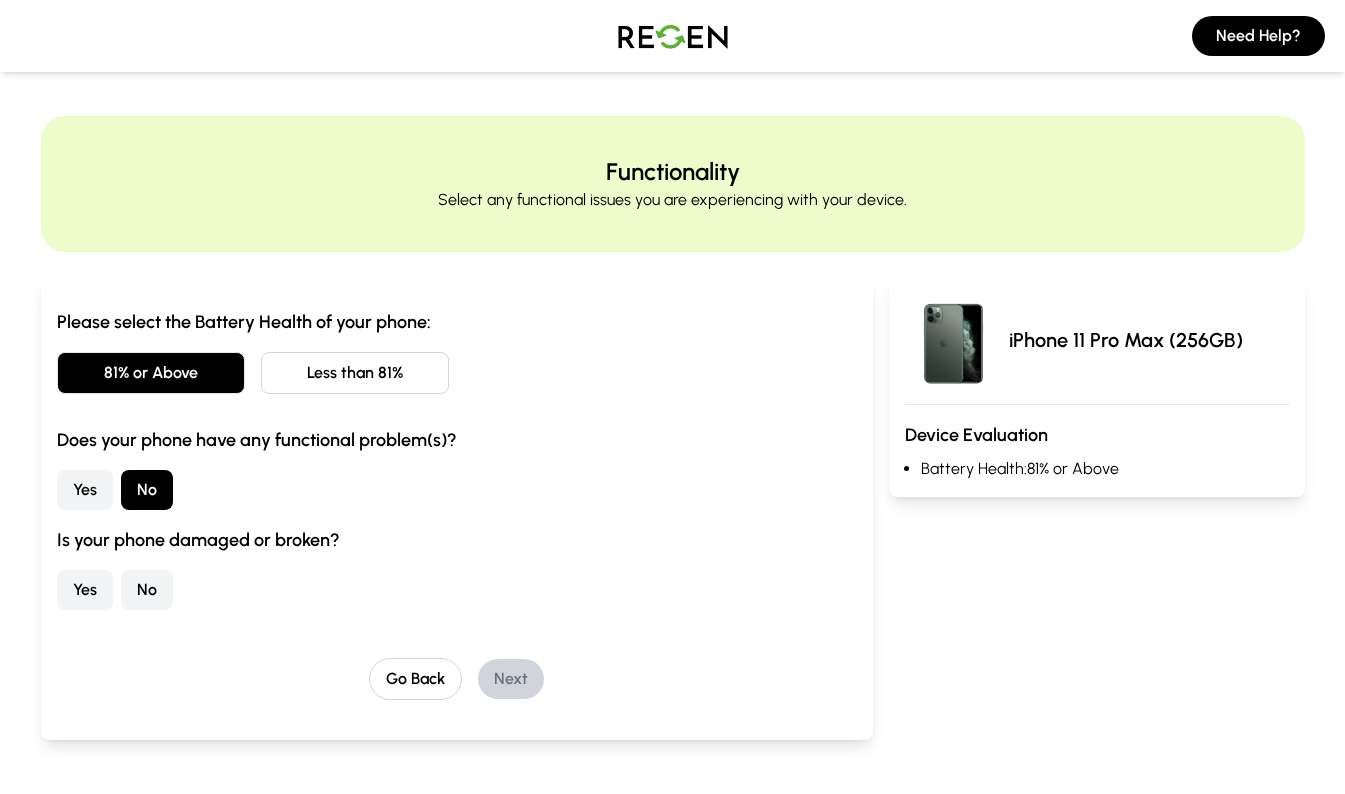 click on "No" at bounding box center [147, 590] 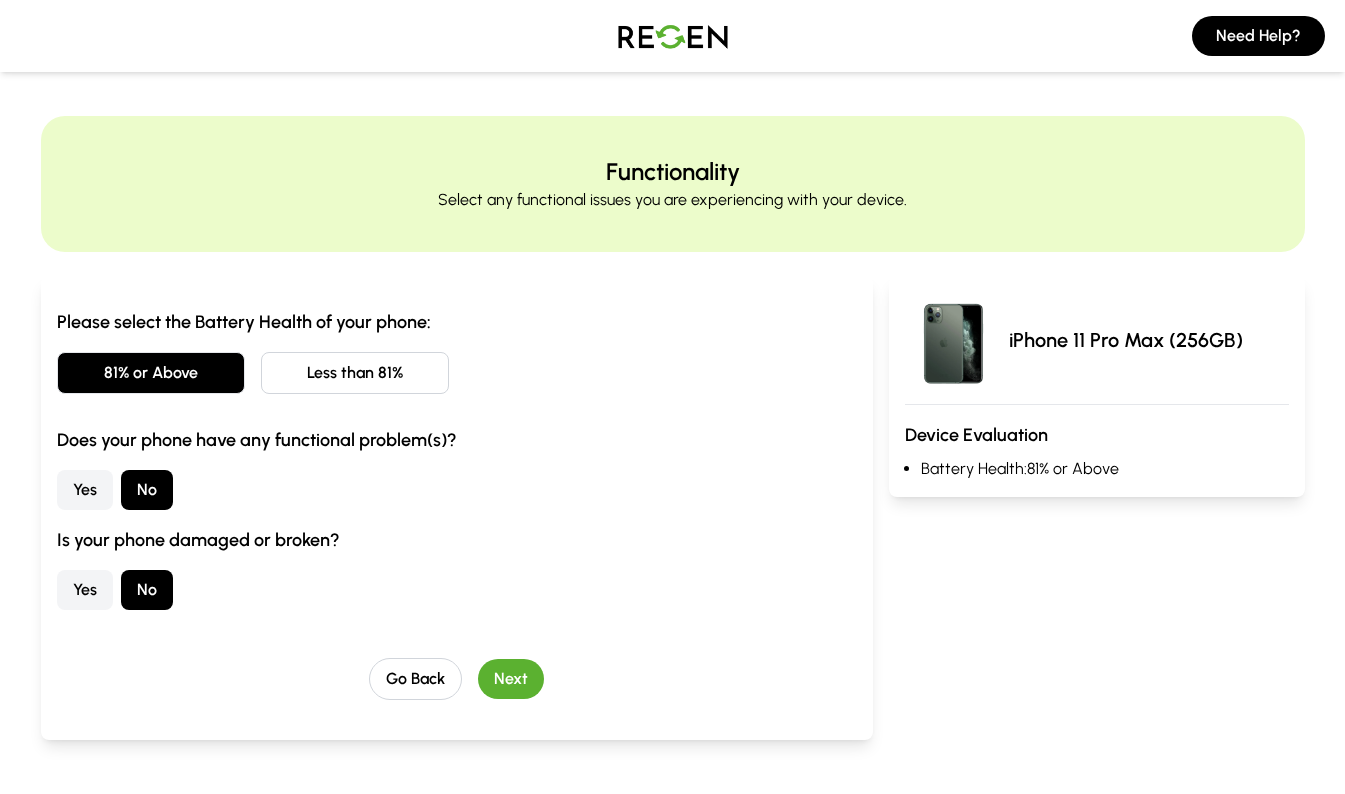 click on "Next" at bounding box center (511, 679) 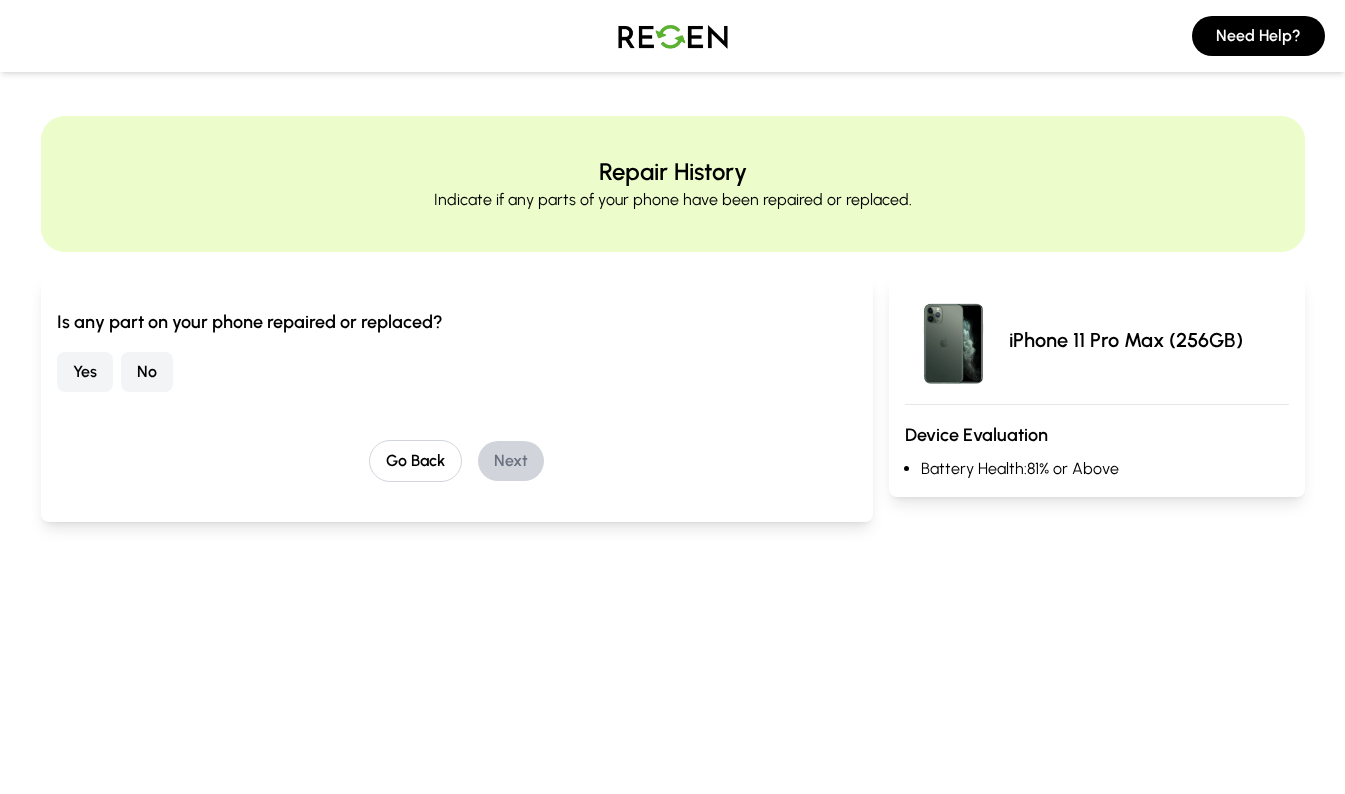 click on "Yes" at bounding box center [85, 372] 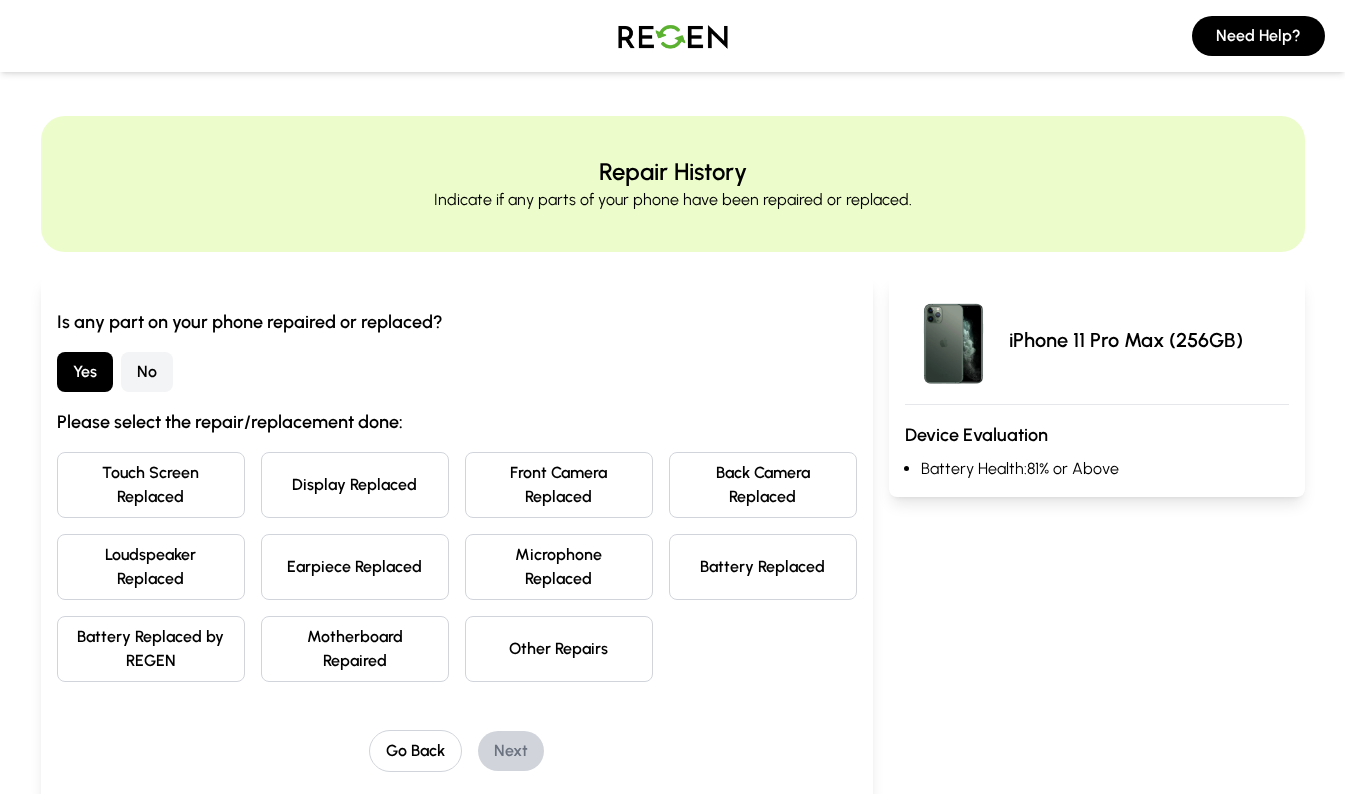 click on "Battery Replaced by REGEN" at bounding box center (151, 649) 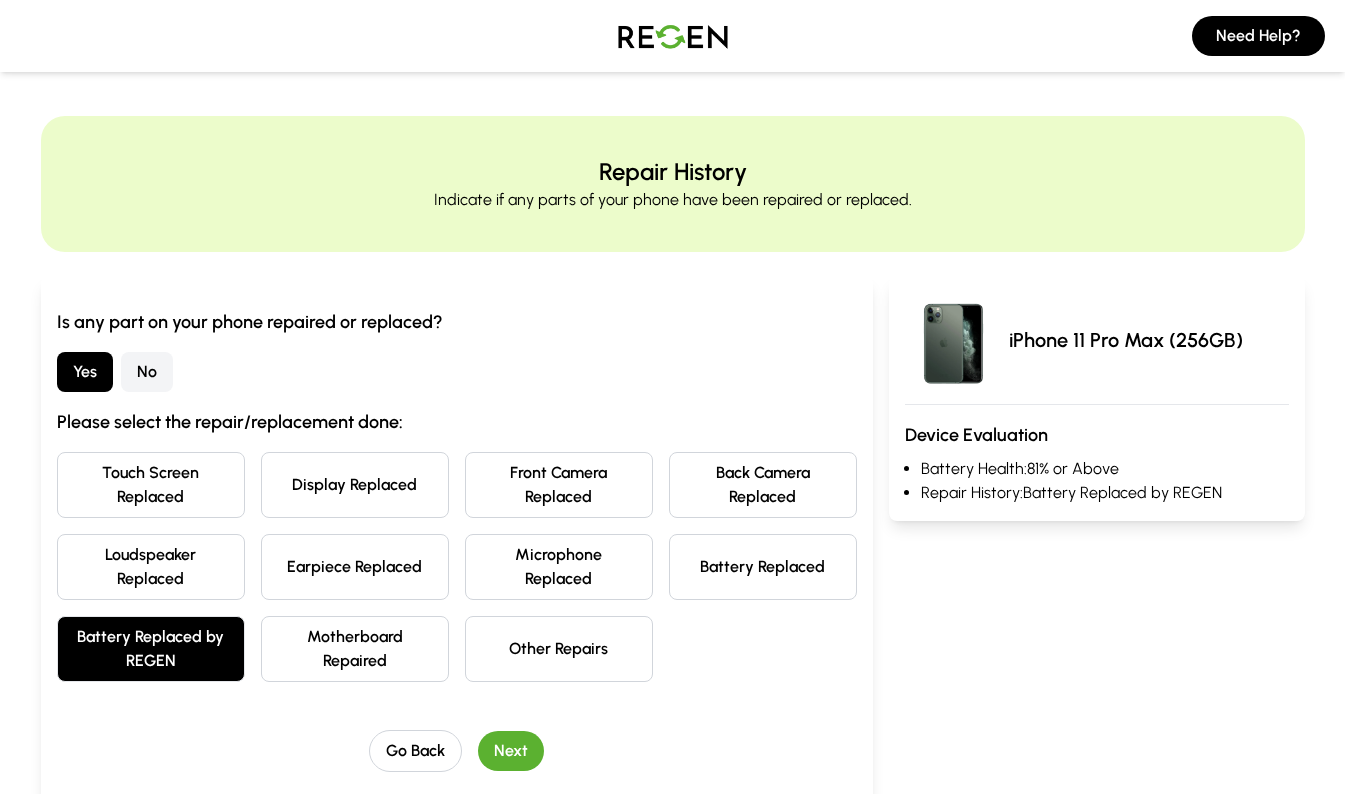click on "Touch Screen Replaced Display Replaced Front Camera Replaced Back Camera Replaced Loudspeaker Replaced Earpiece Replaced Microphone Replaced Battery Replaced Battery Replaced by REGEN Motherboard Repaired Other Repairs" at bounding box center (457, 567) 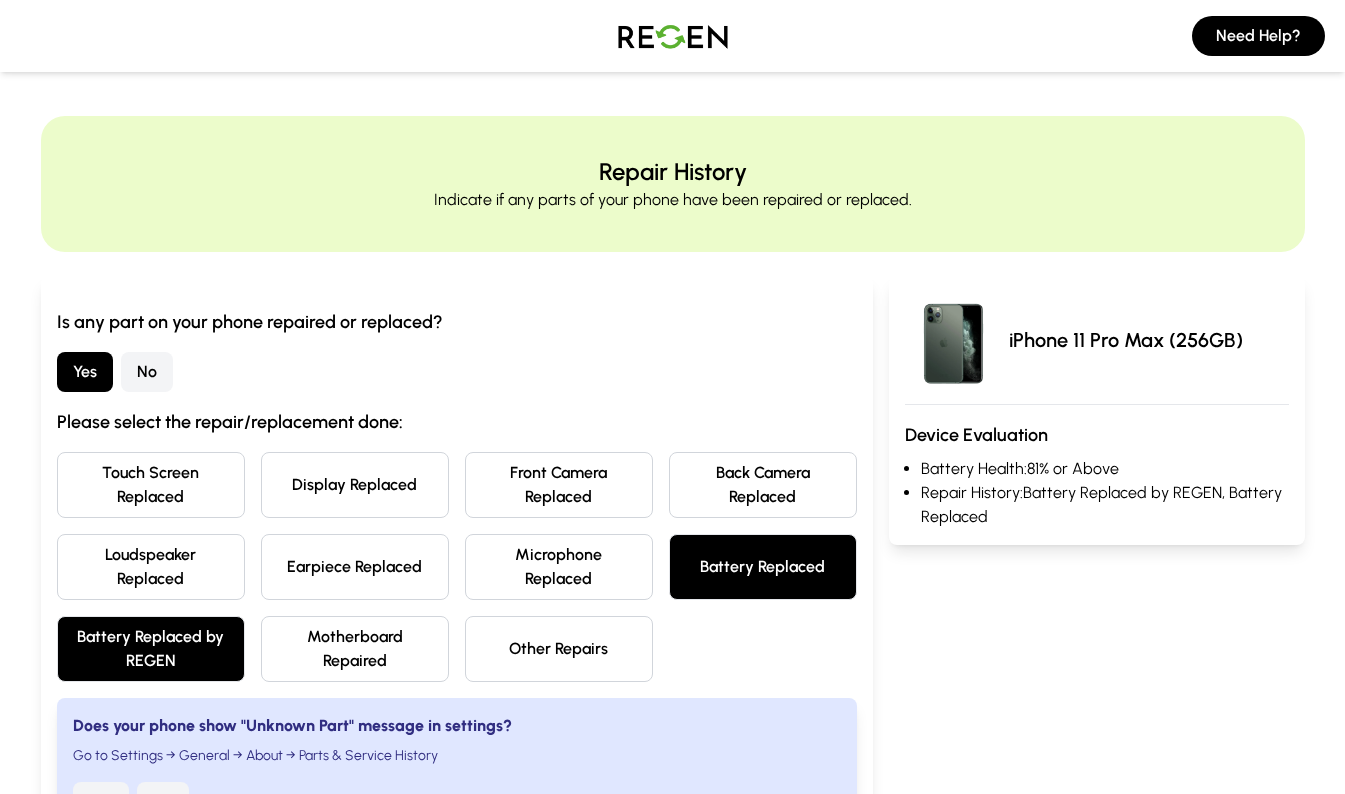 click on "Display Replaced" at bounding box center (355, 485) 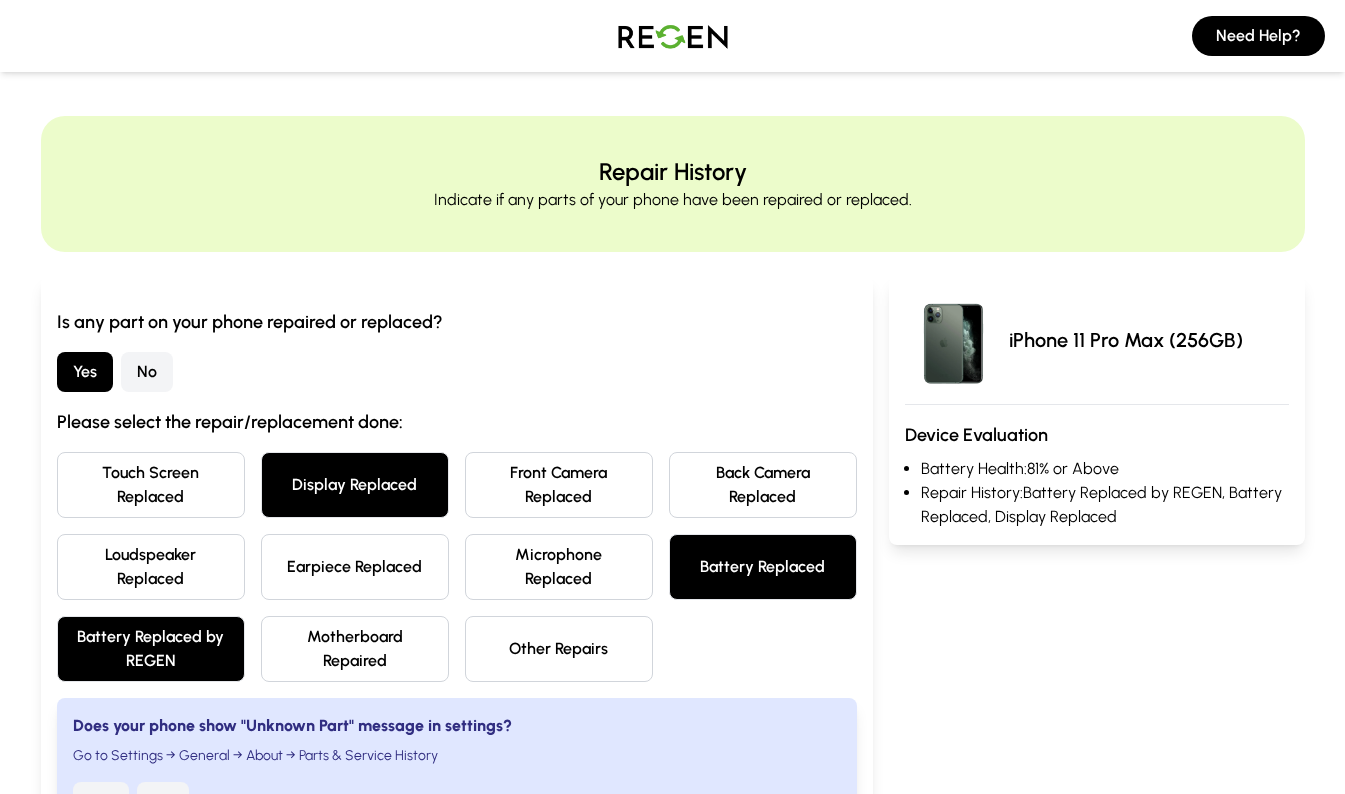 click on "Motherboard Repaired" at bounding box center [355, 649] 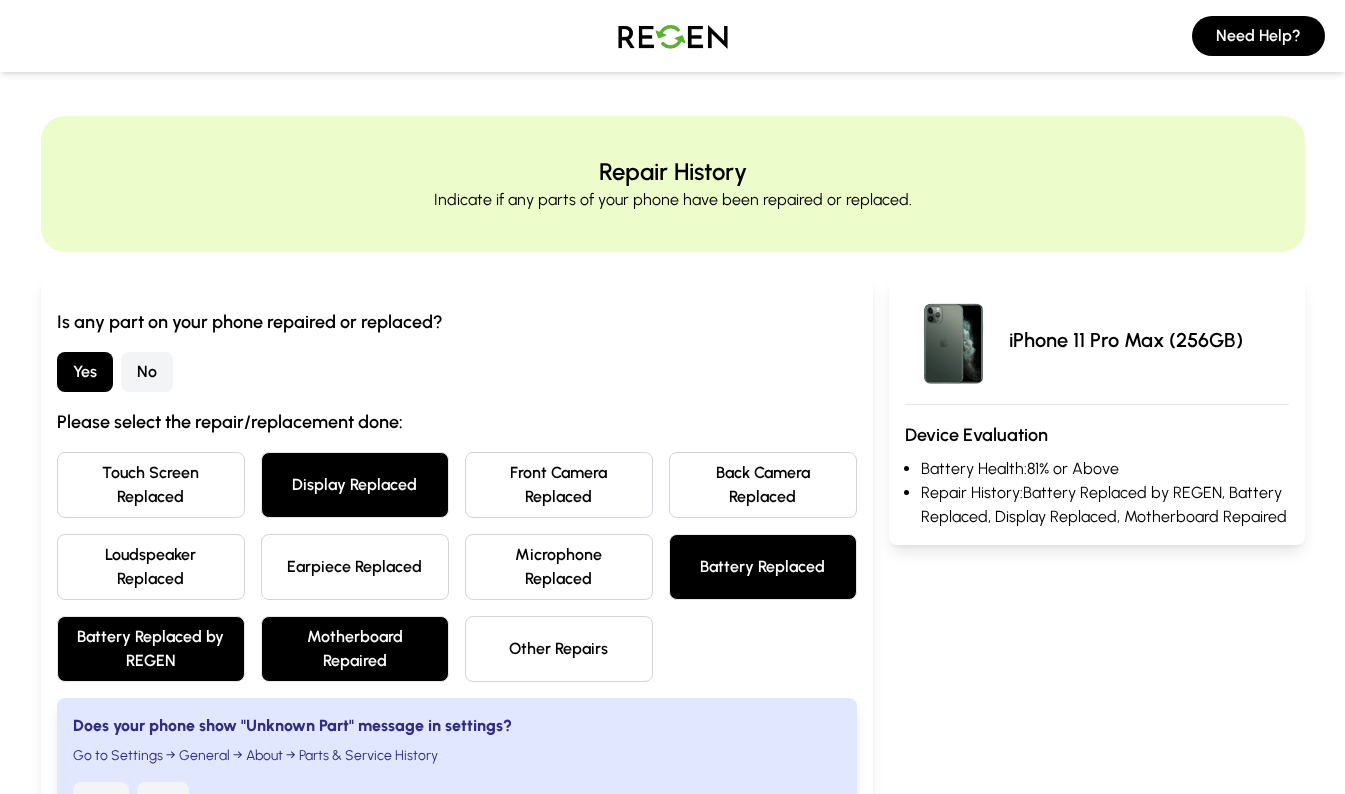 click on "Battery Replaced by REGEN" at bounding box center (151, 649) 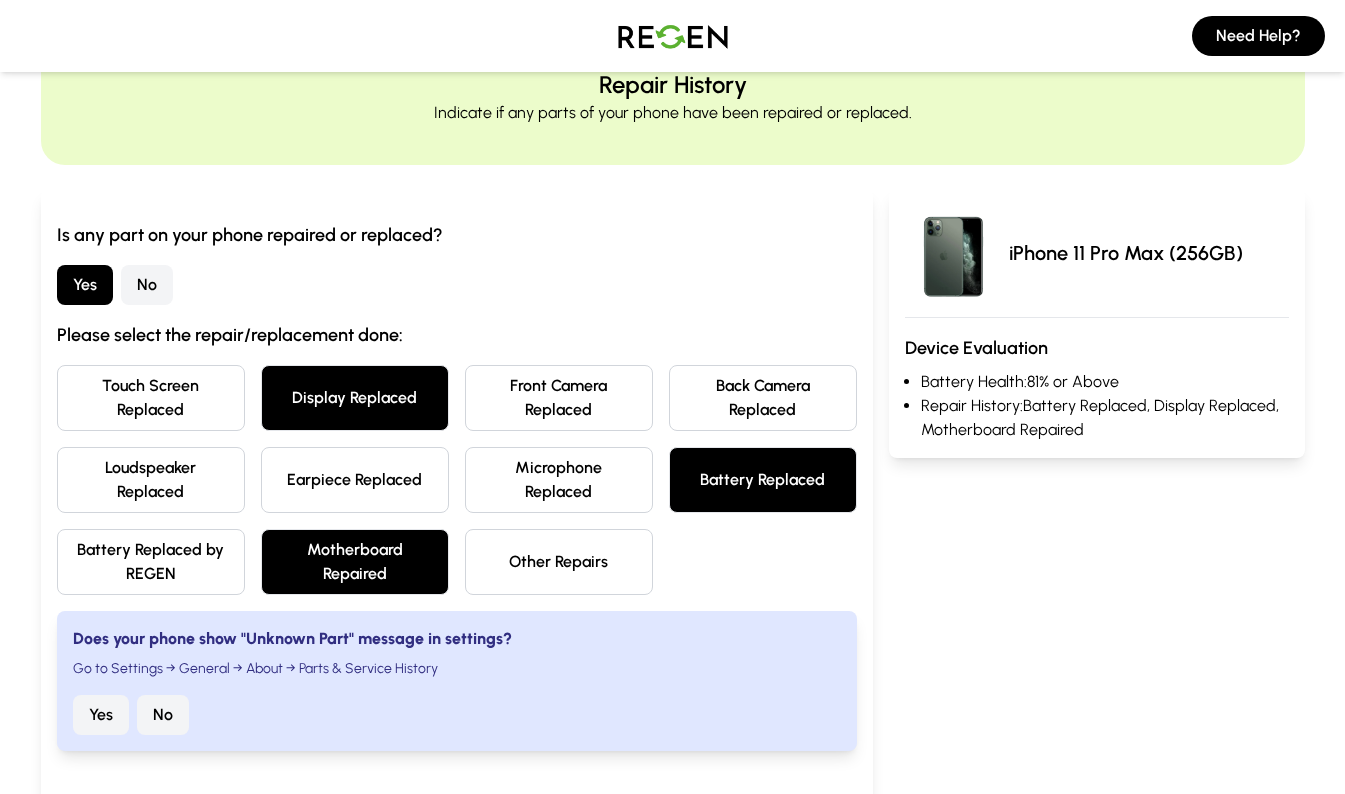 scroll, scrollTop: 88, scrollLeft: 0, axis: vertical 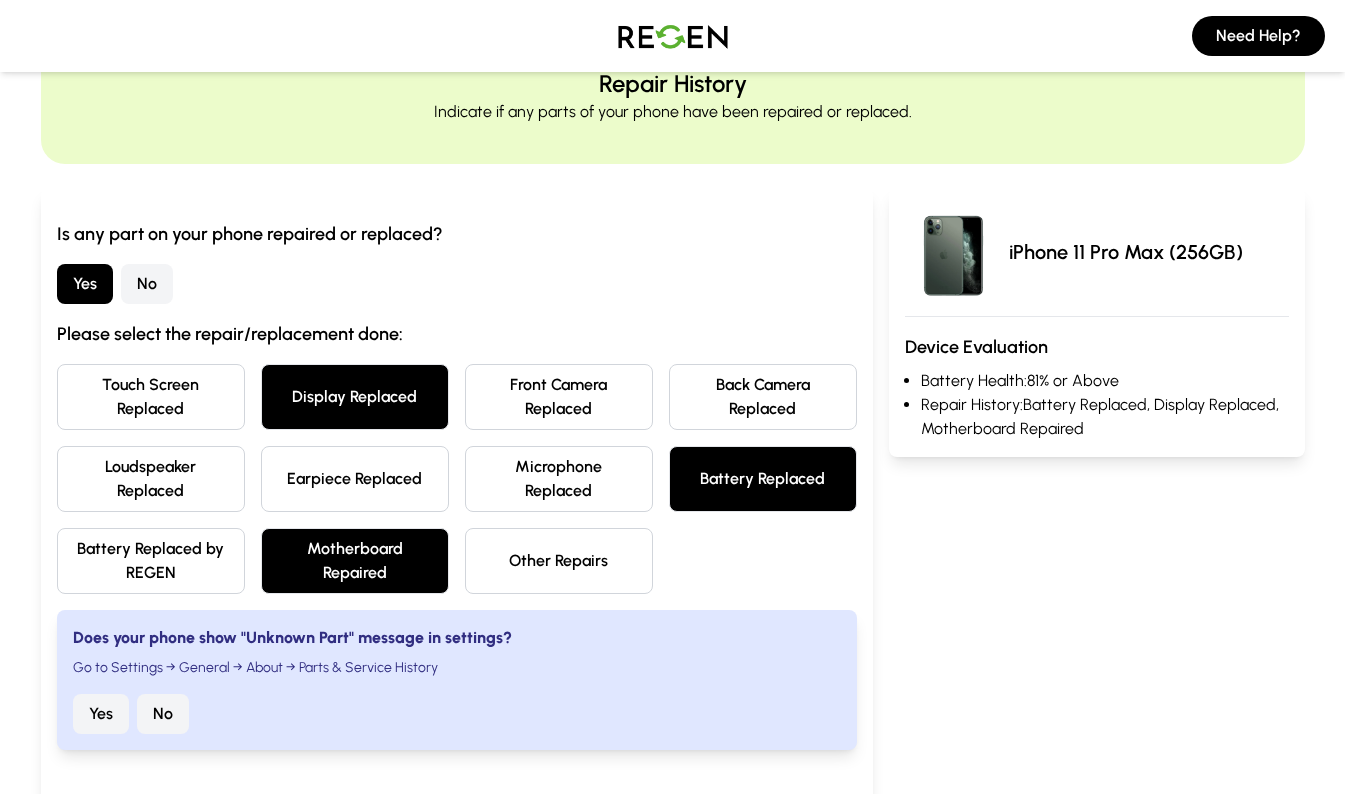 click on "Earpiece Replaced" at bounding box center [355, 479] 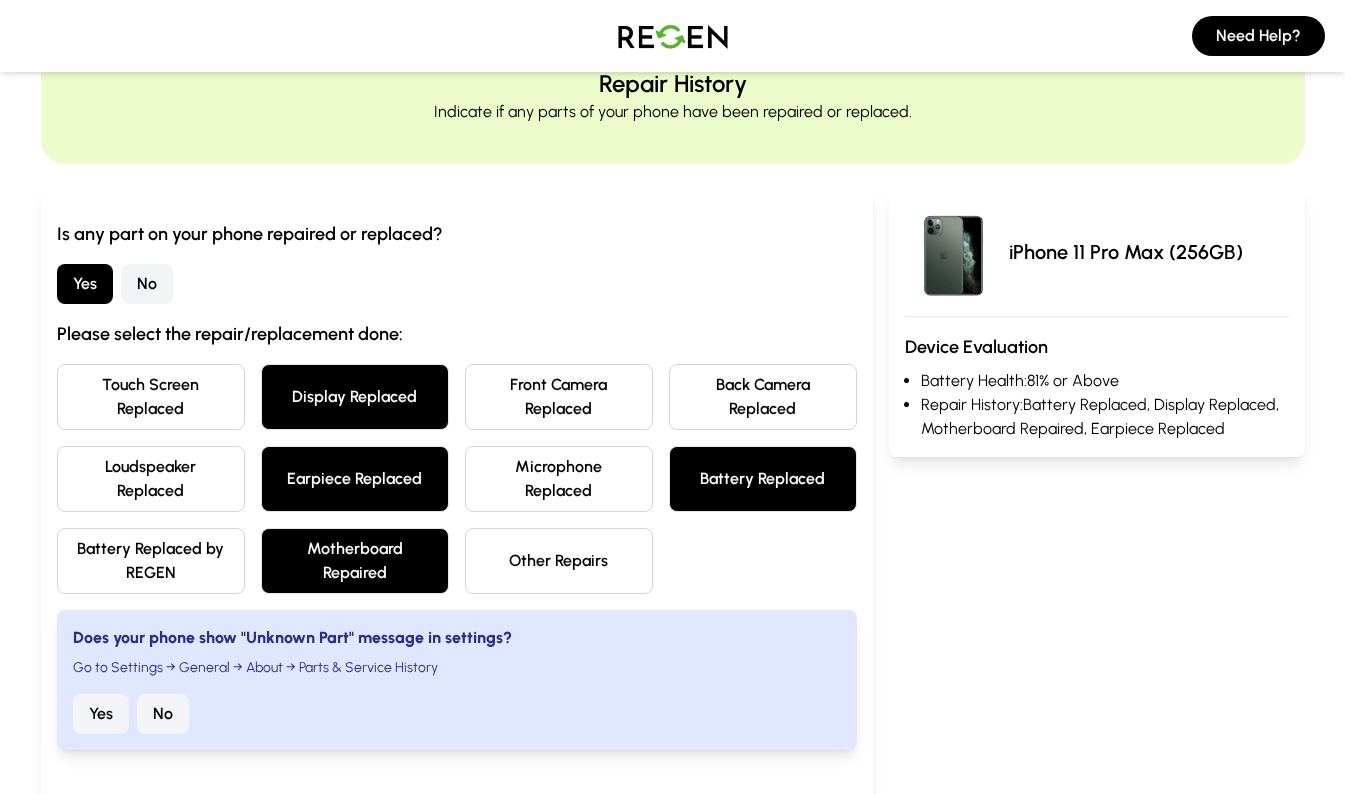 click on "Motherboard Repaired" at bounding box center [355, 561] 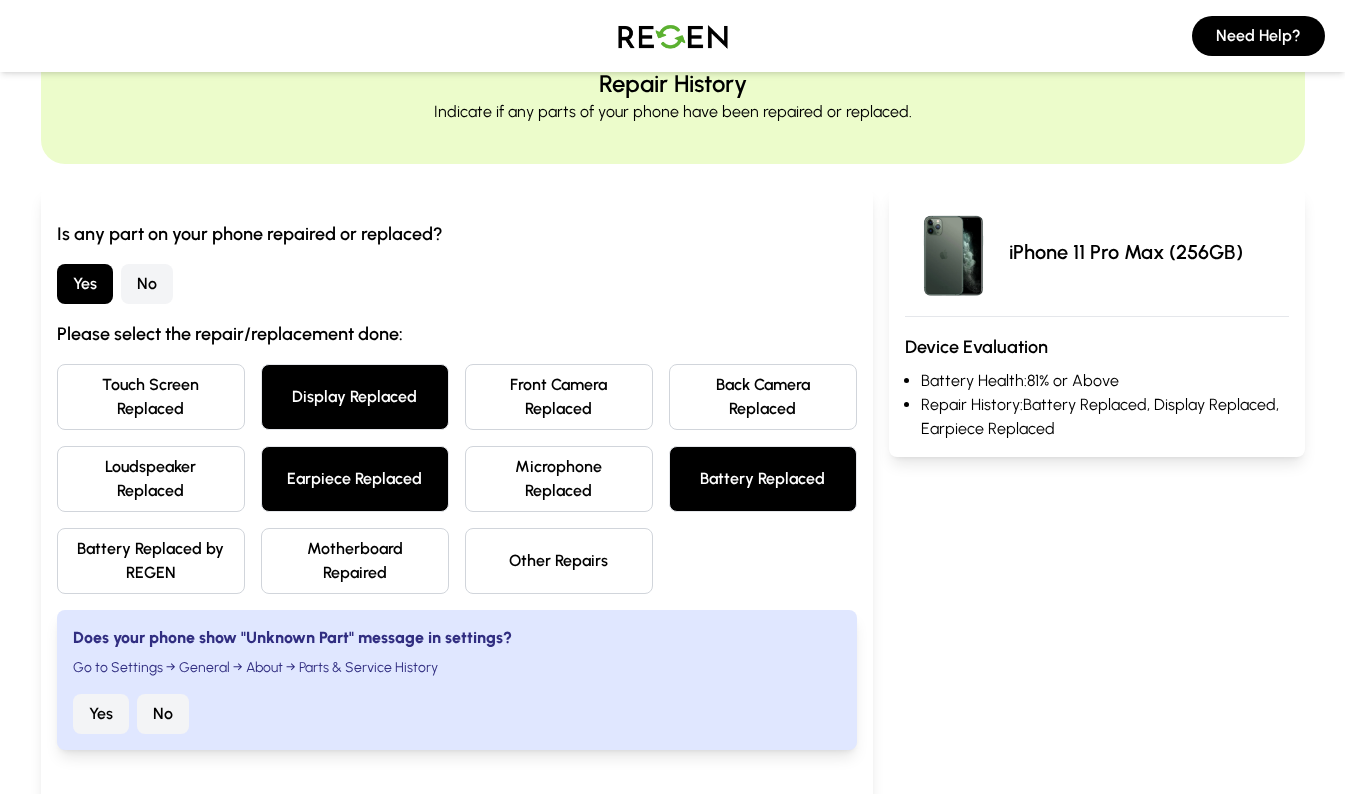 scroll, scrollTop: 197, scrollLeft: 0, axis: vertical 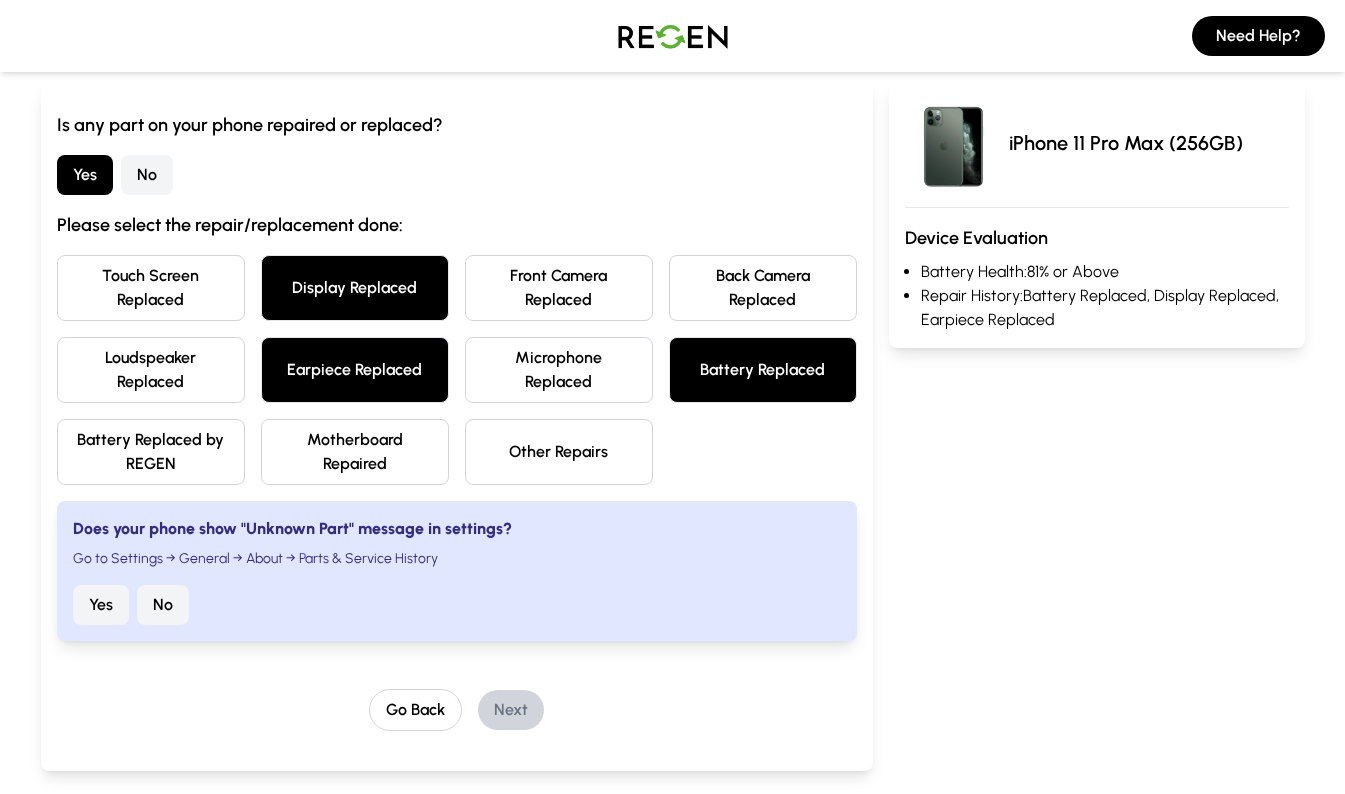 click on "Yes" at bounding box center [101, 605] 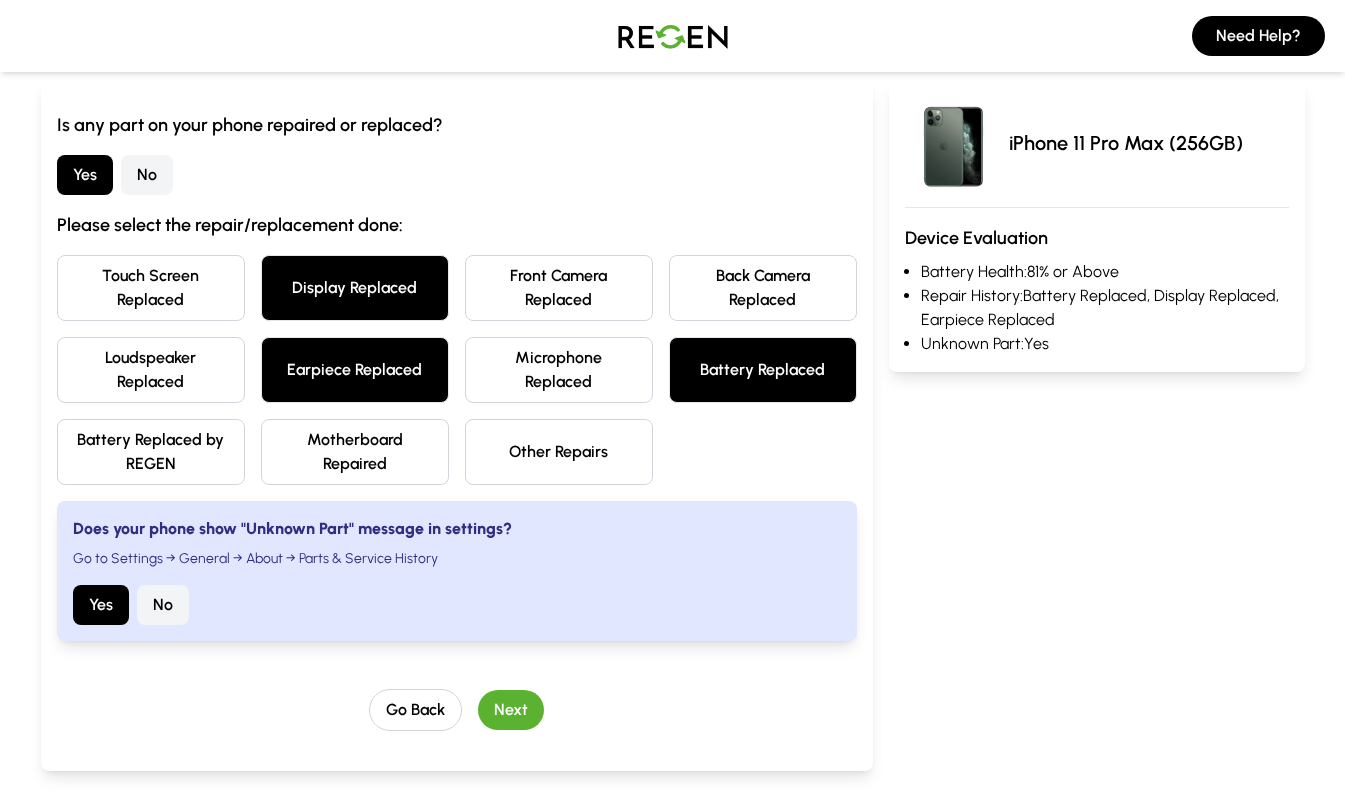 click on "Next" at bounding box center (511, 710) 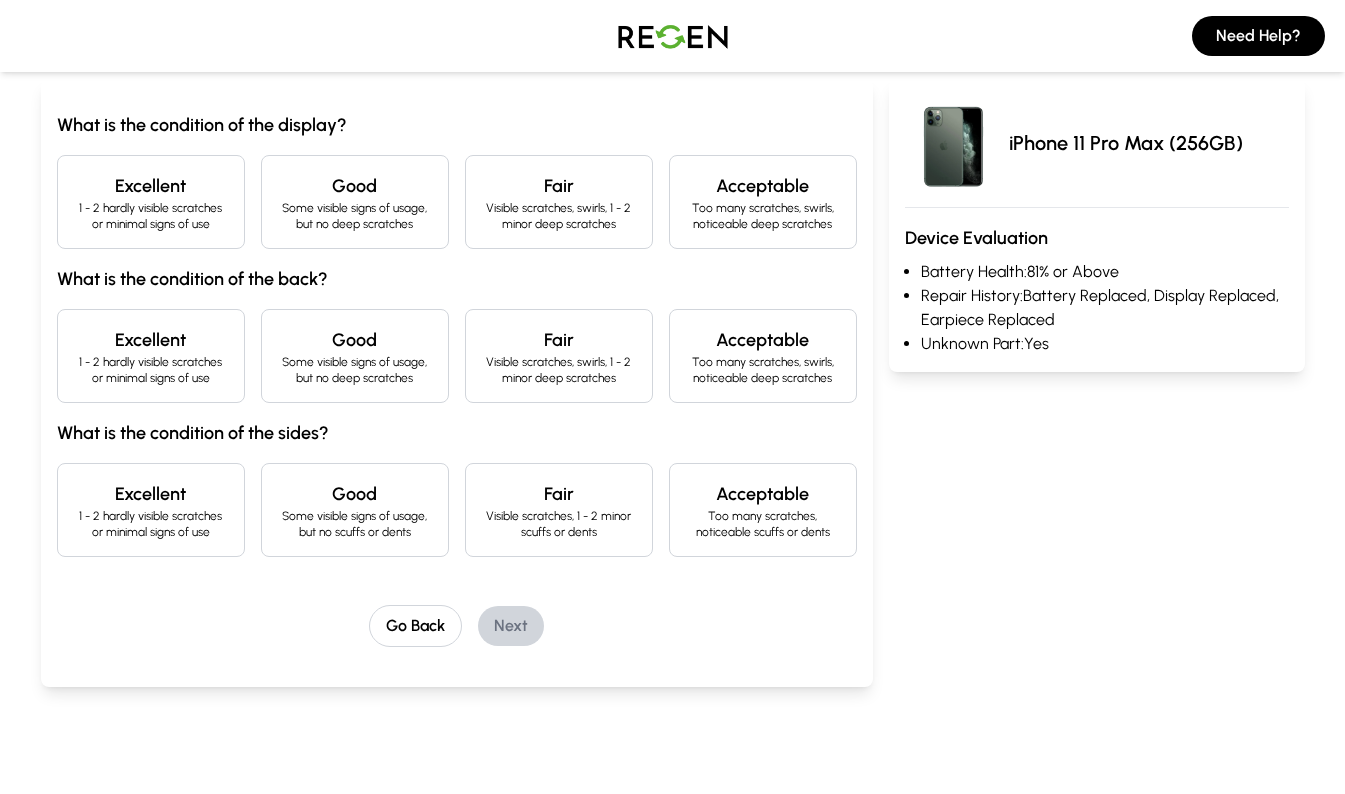 click on "1 - 2 hardly visible scratches or minimal signs of use" at bounding box center [151, 216] 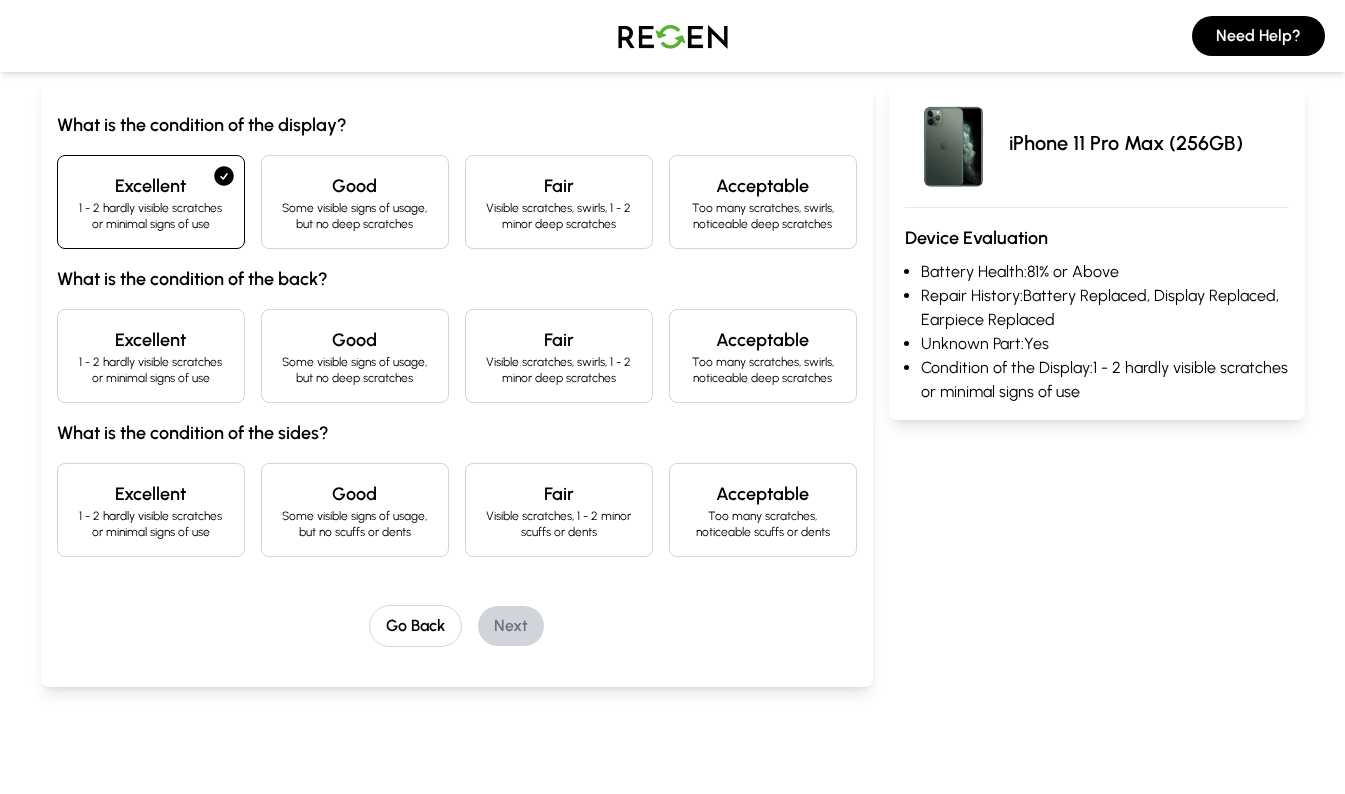 click on "Excellent" at bounding box center (151, 340) 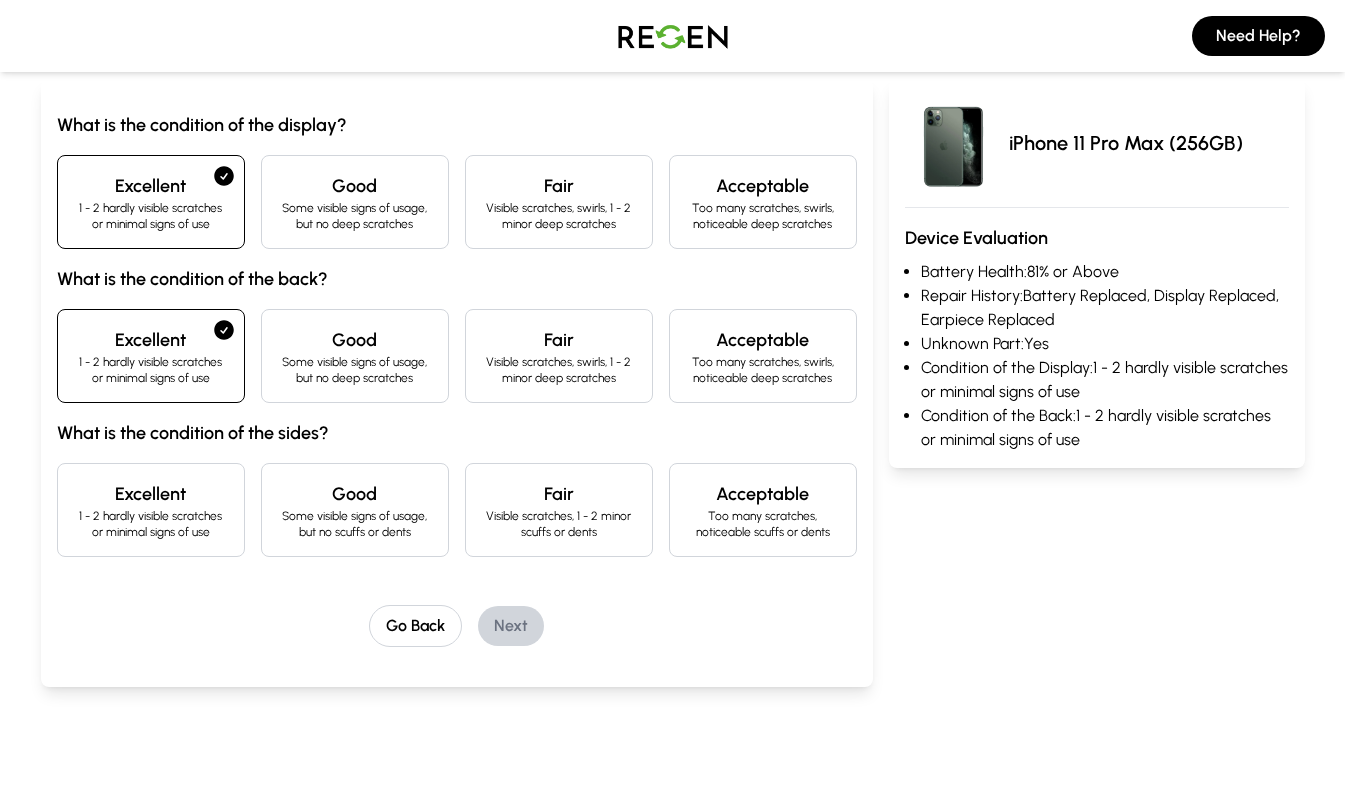 click on "1 - 2 hardly visible scratches or minimal signs of use" at bounding box center [151, 524] 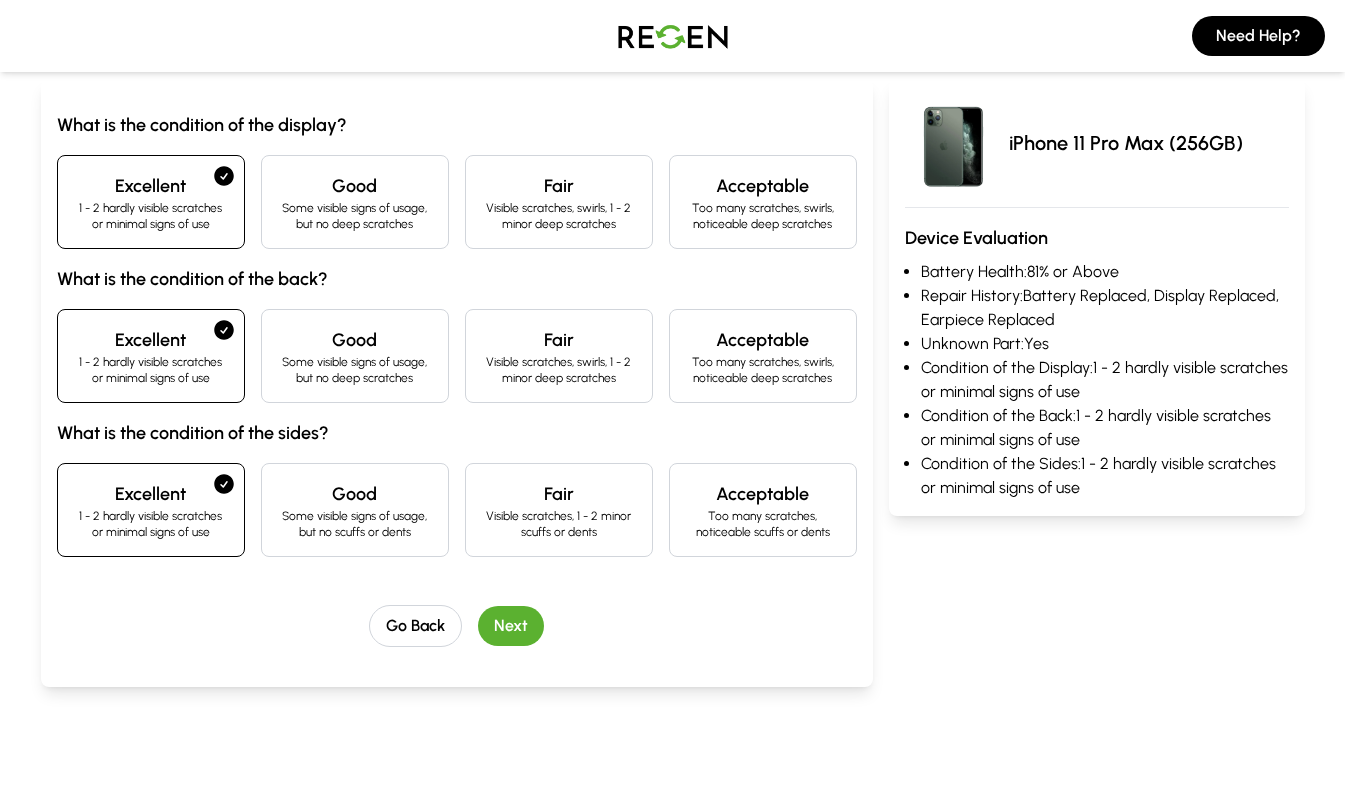 click on "Next" at bounding box center [511, 626] 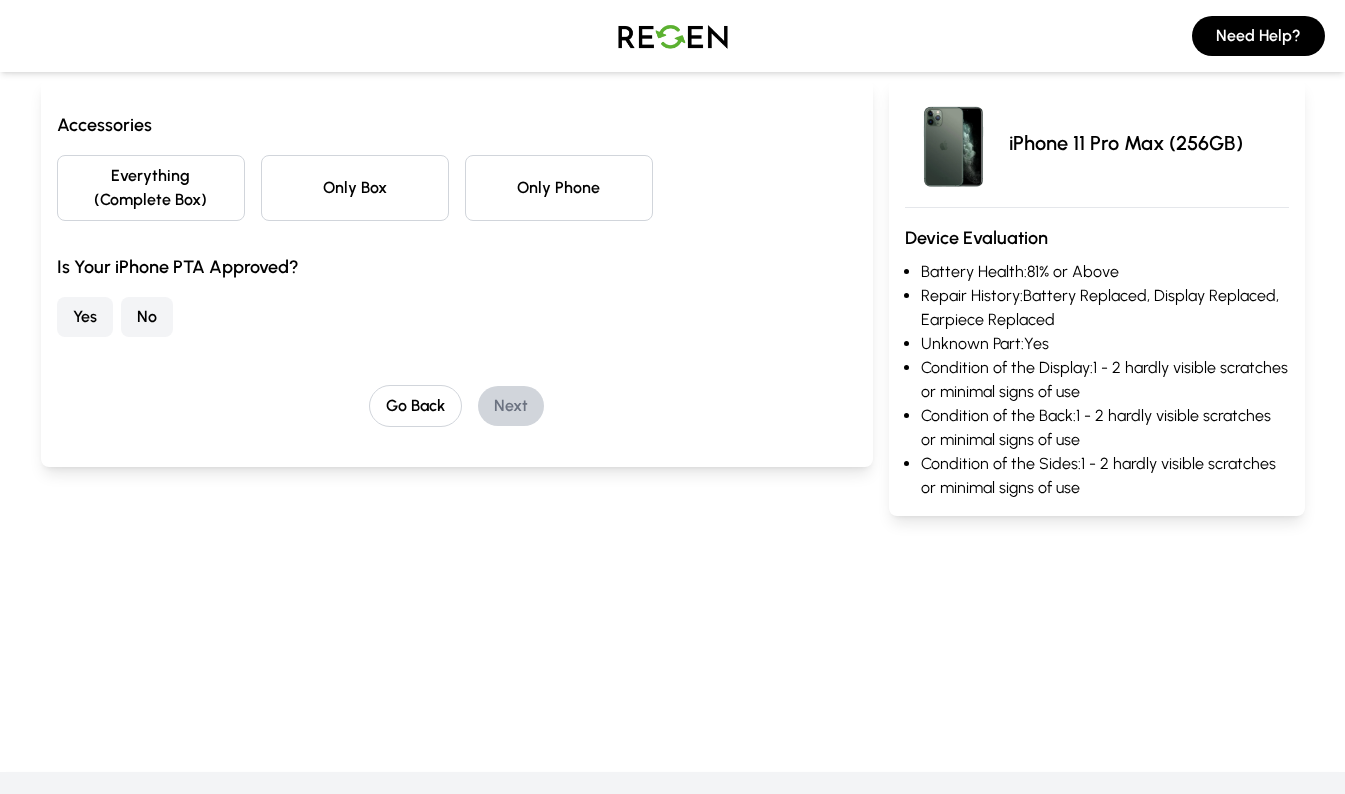 click on "Yes" at bounding box center (85, 317) 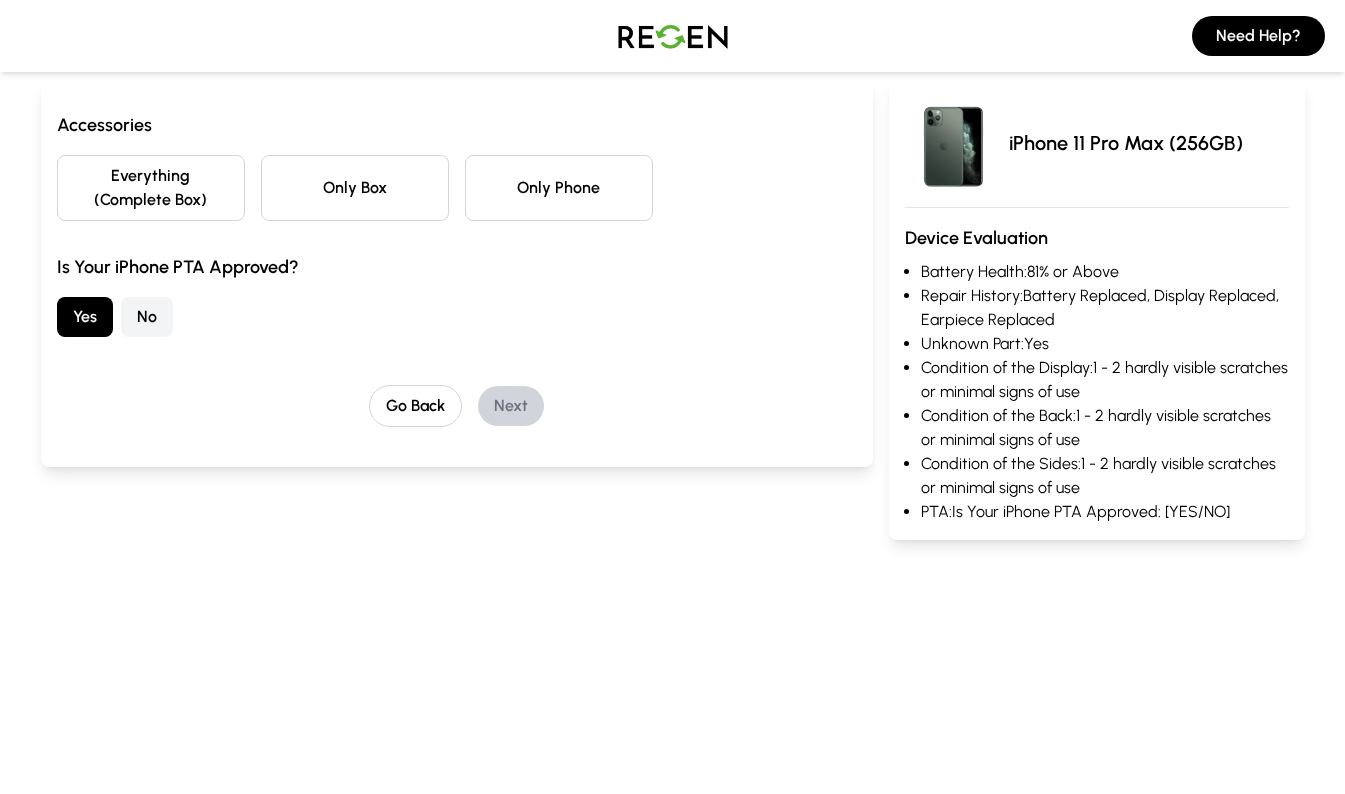 click on "Only Phone" at bounding box center (559, 188) 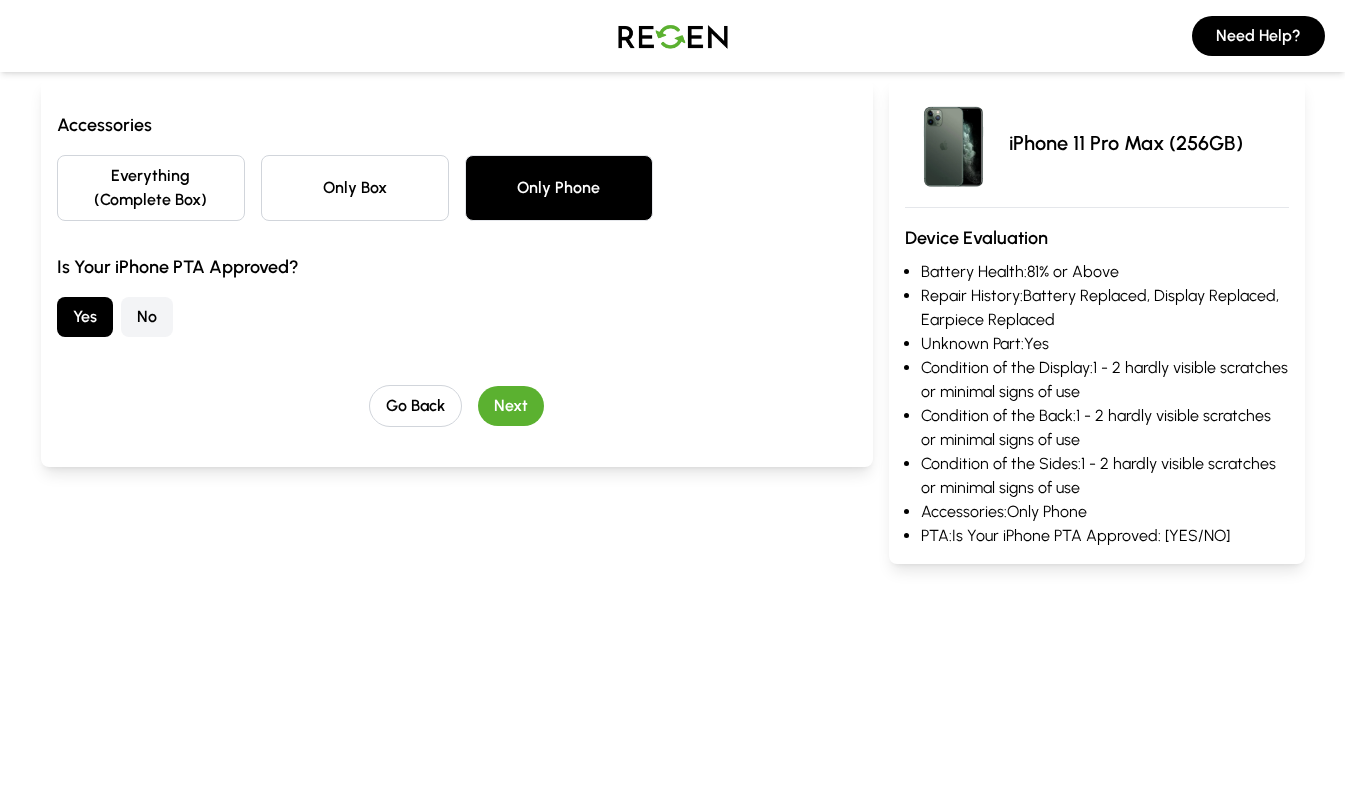click on "Next" at bounding box center [511, 406] 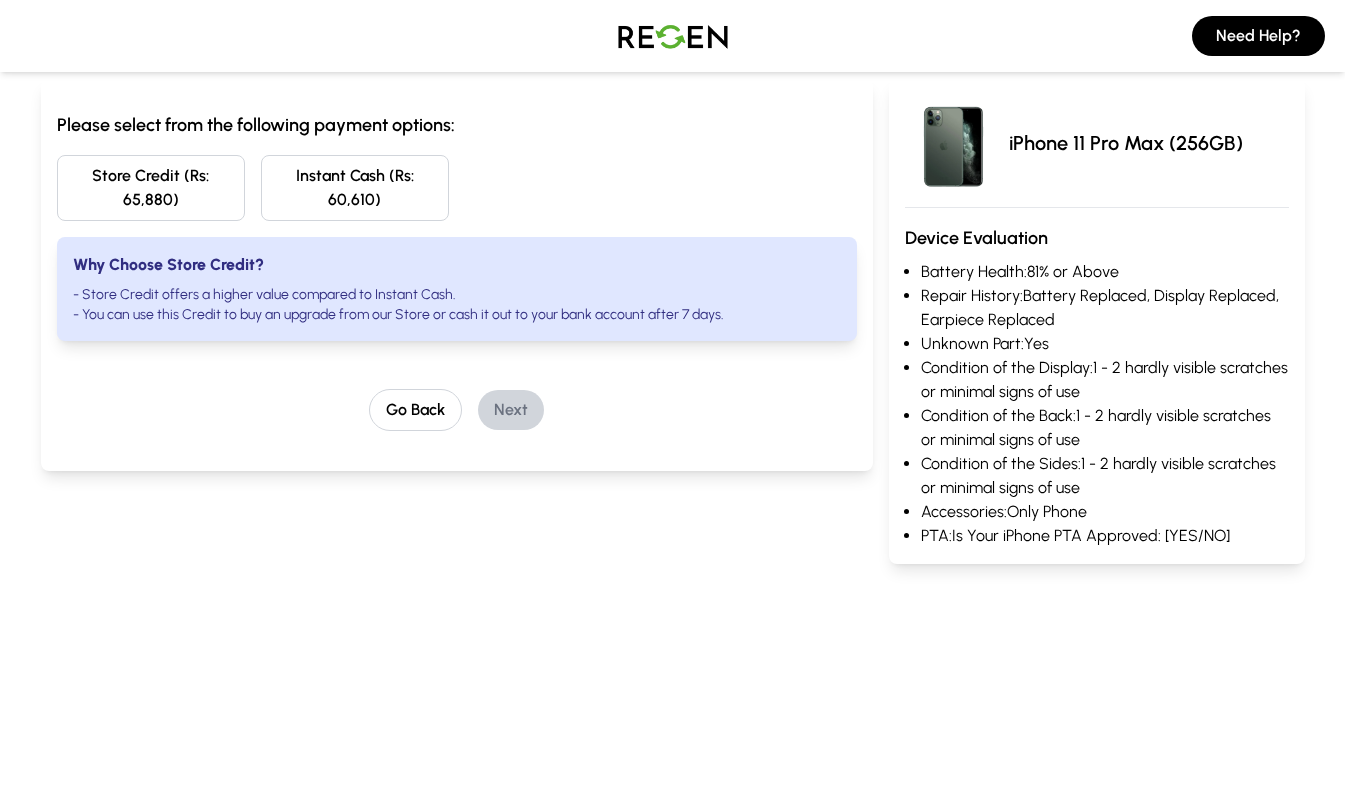 click at bounding box center (673, 36) 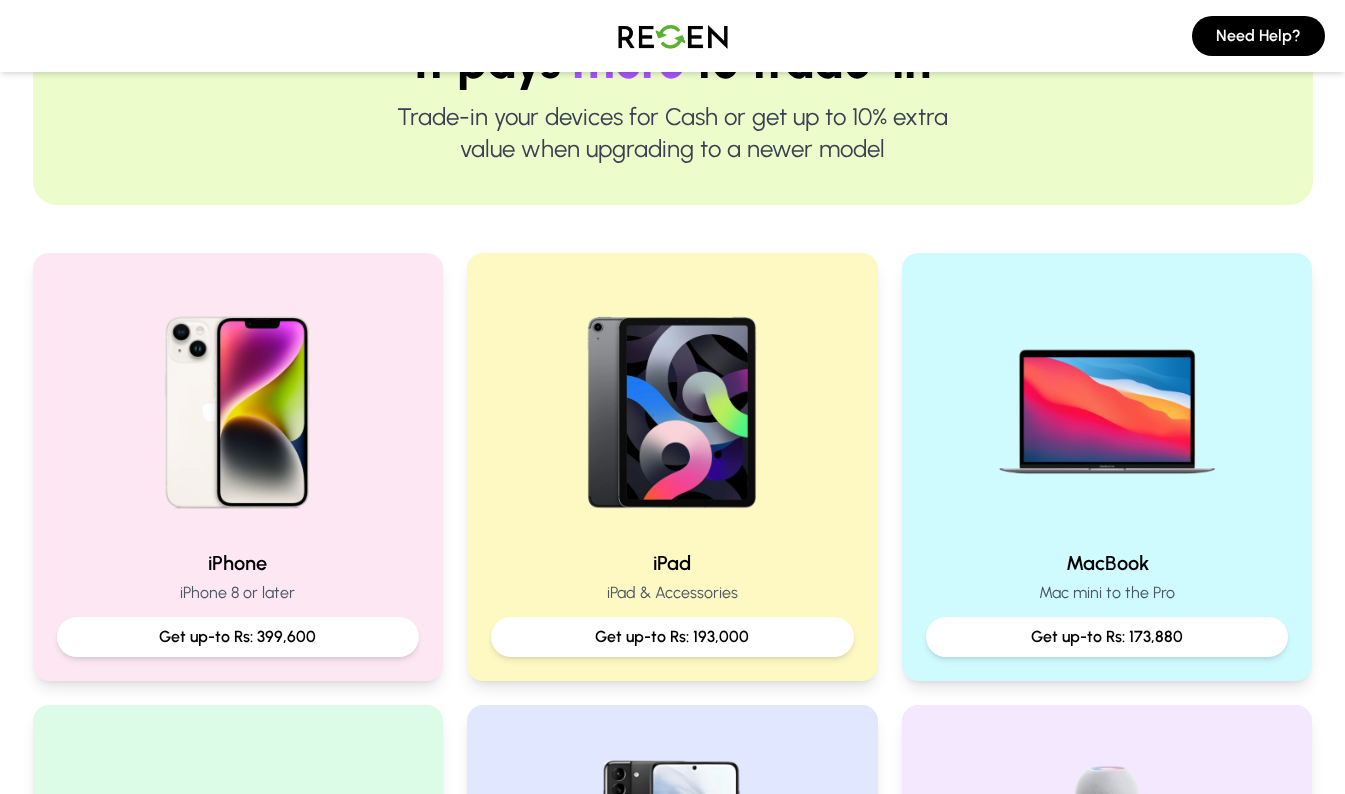 scroll, scrollTop: 0, scrollLeft: 0, axis: both 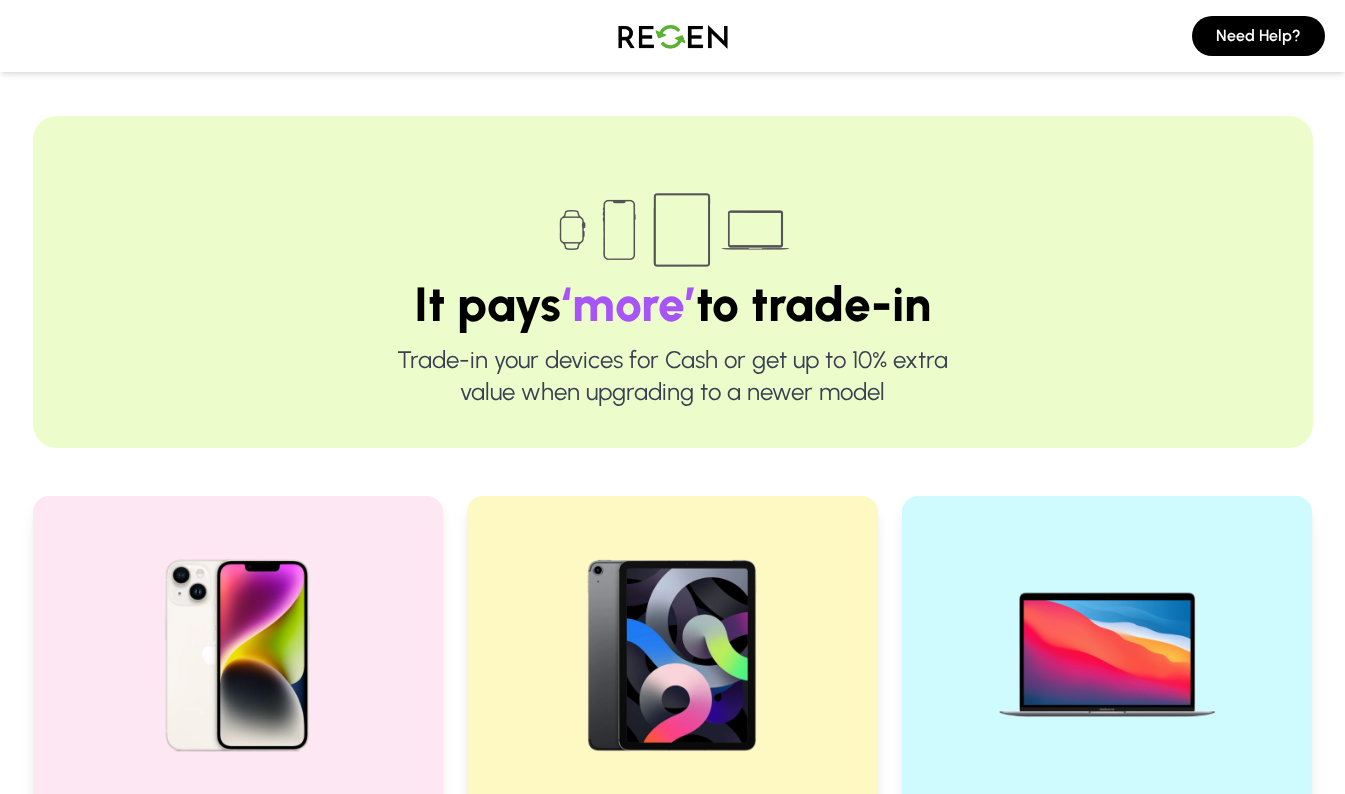 click at bounding box center (673, 36) 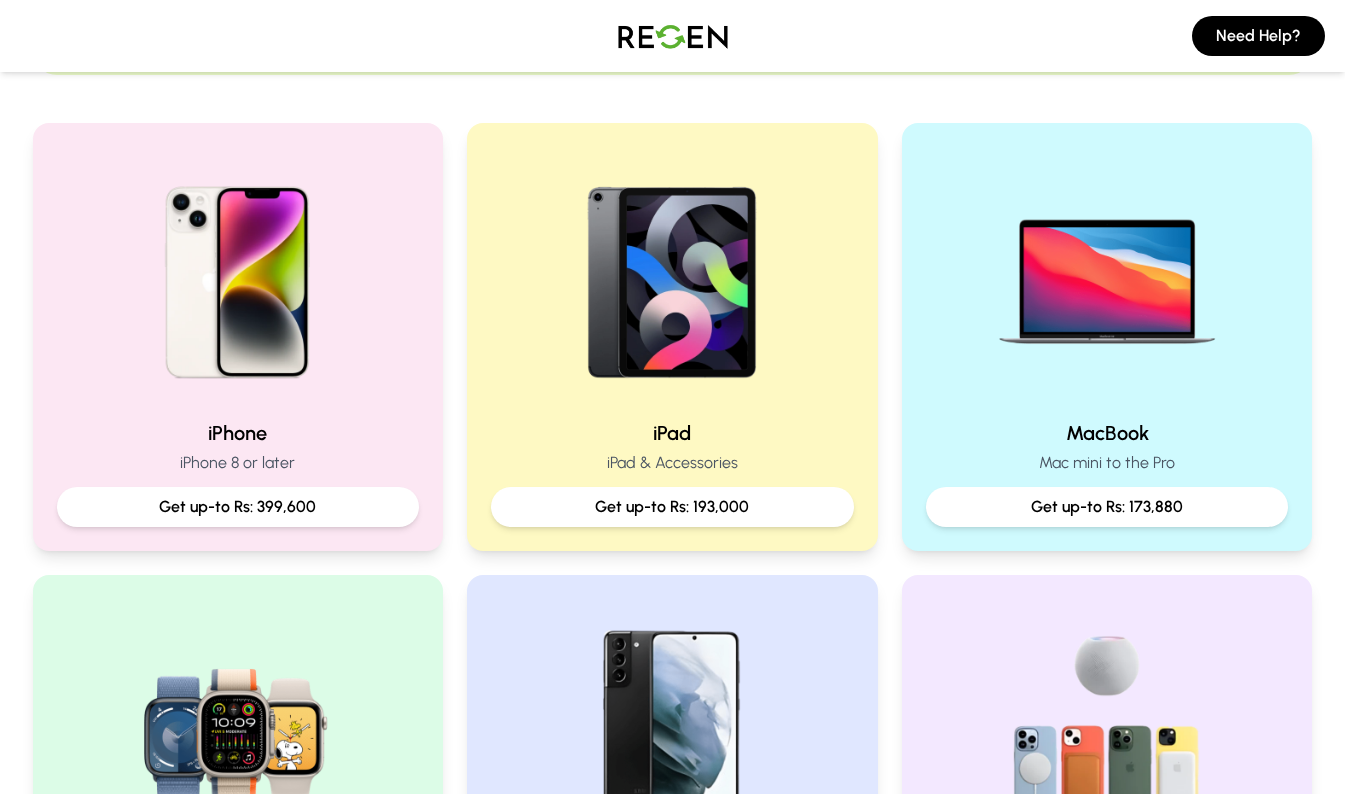 scroll, scrollTop: 374, scrollLeft: 0, axis: vertical 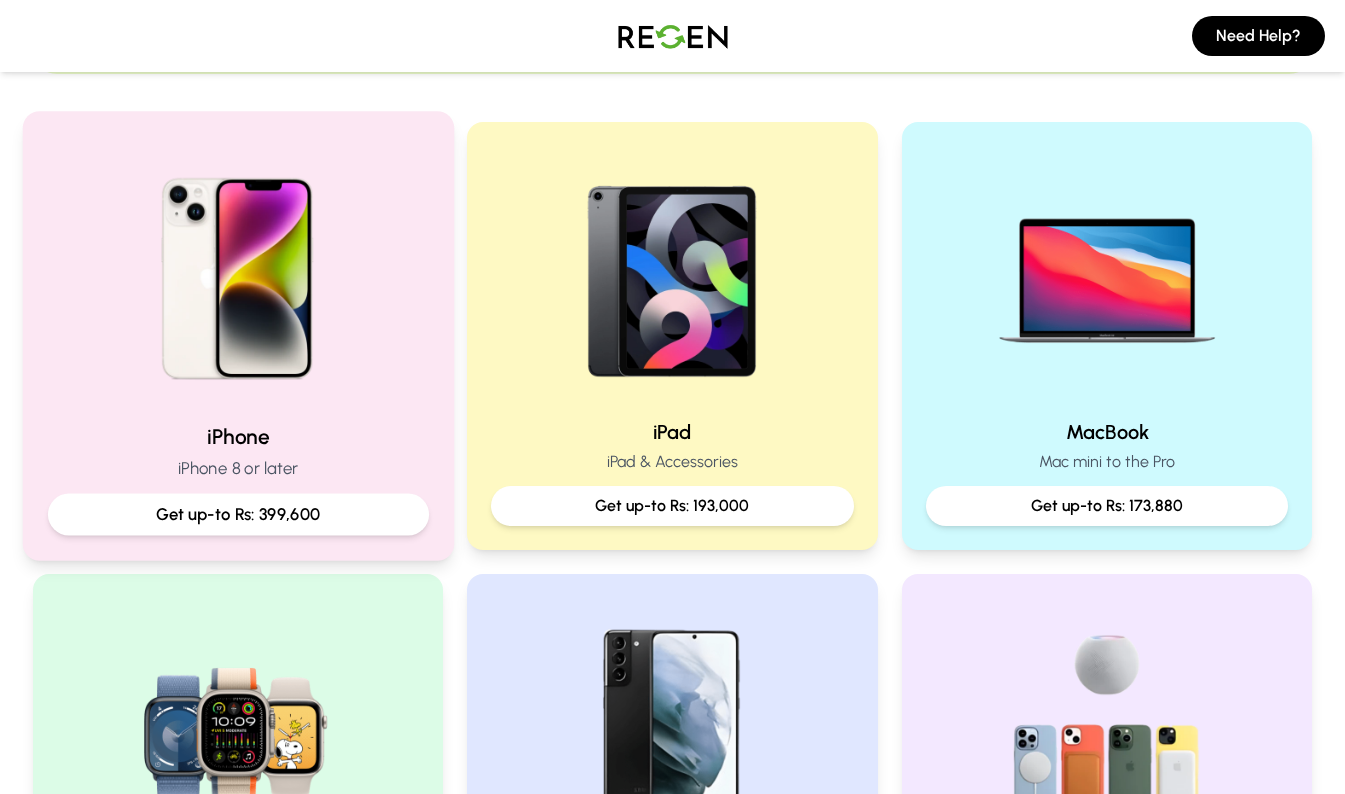 click on "Get up-to Rs: 399,600" at bounding box center (237, 514) 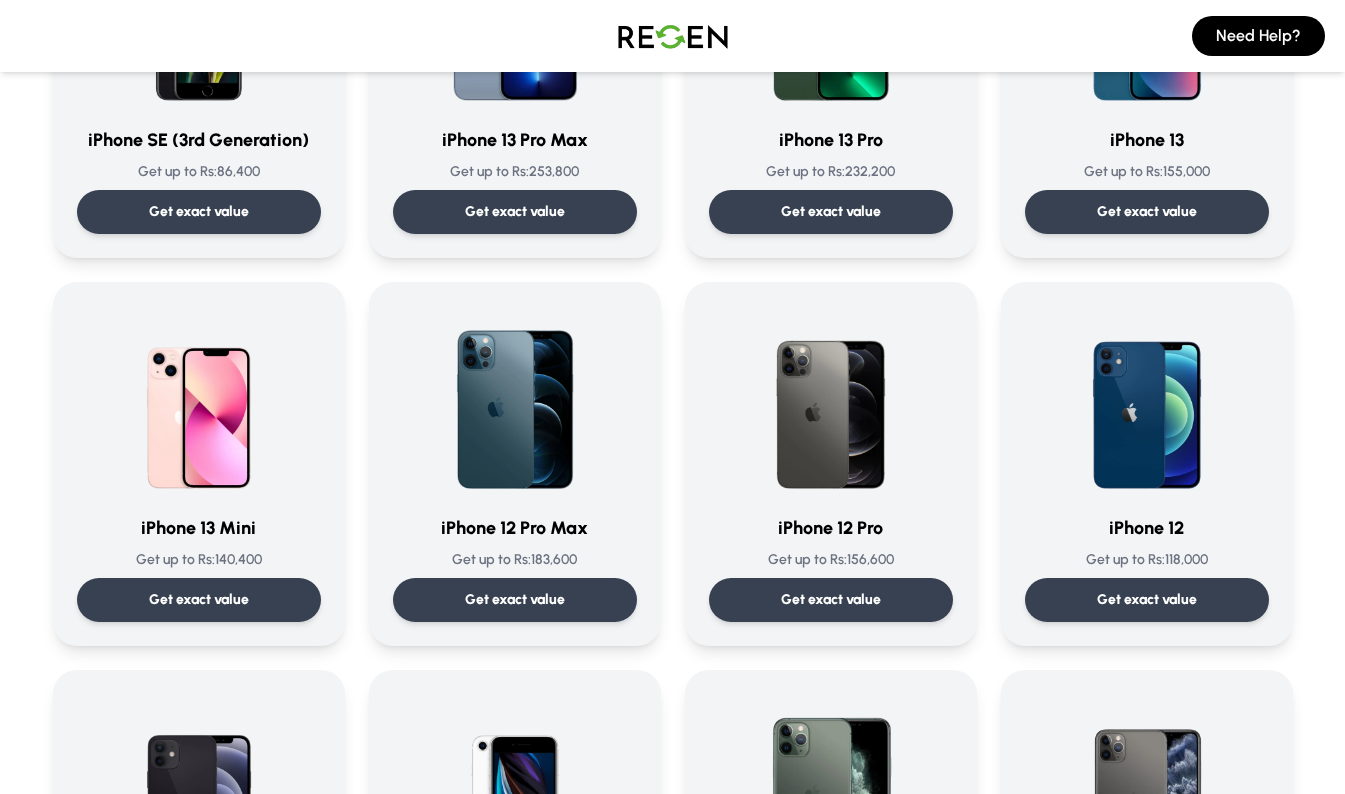 scroll, scrollTop: 1137, scrollLeft: 0, axis: vertical 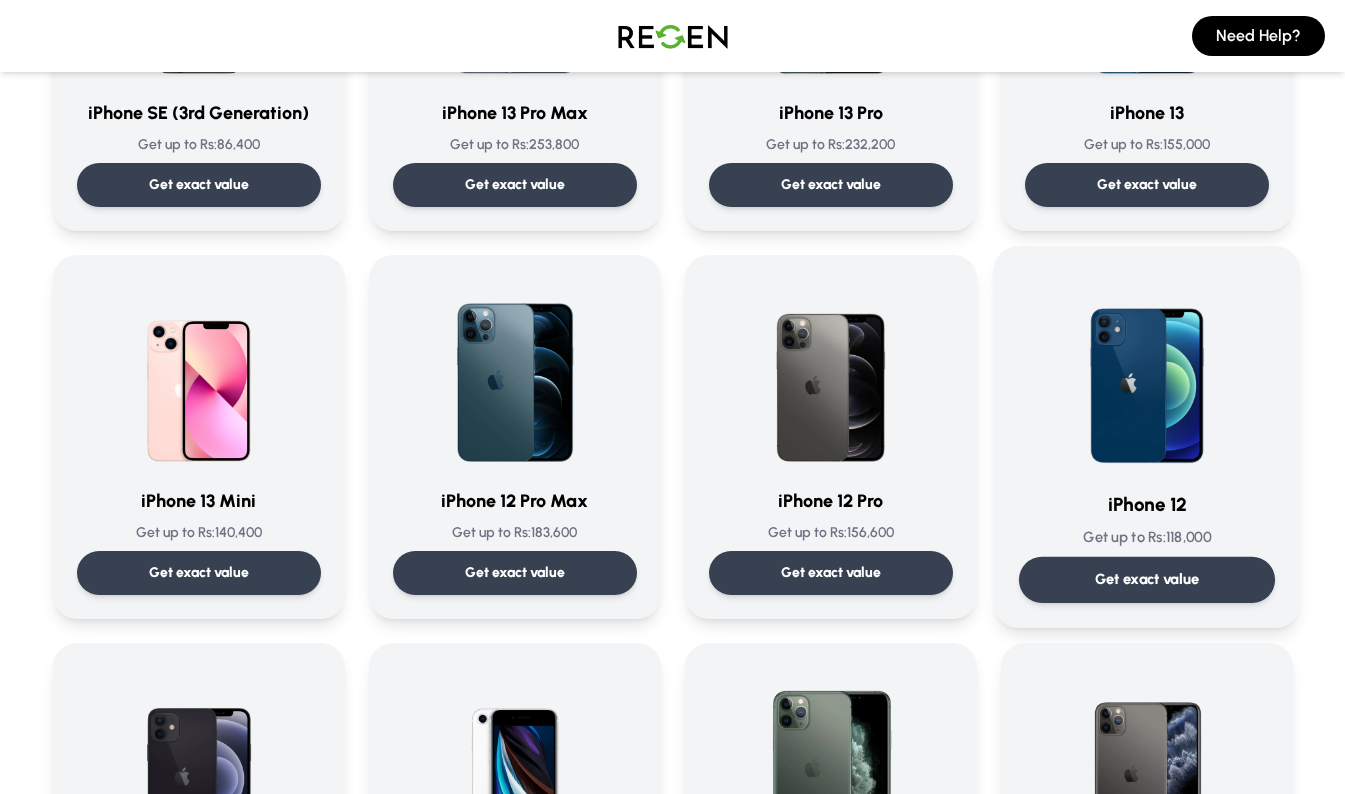 click on "Get exact value" at bounding box center (1146, 579) 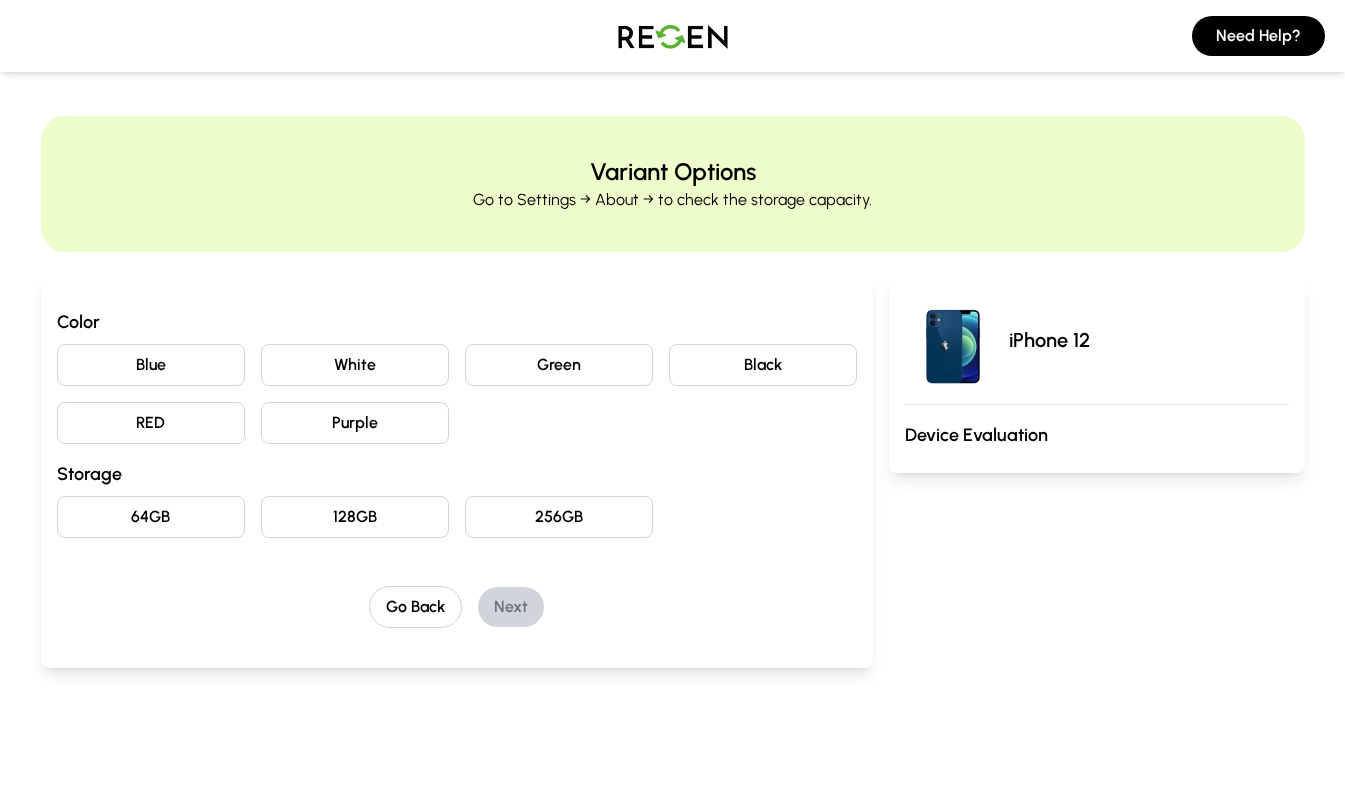 click on "Blue" at bounding box center (151, 365) 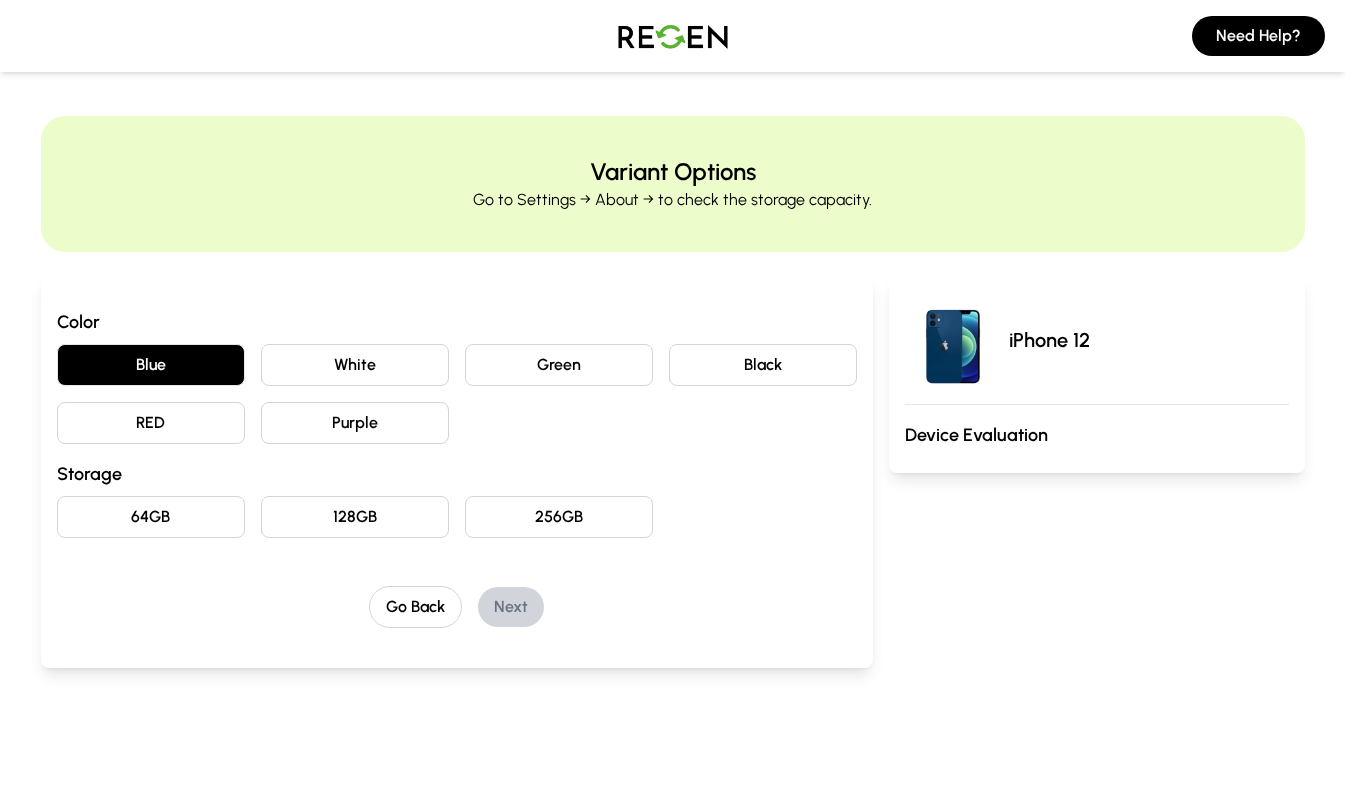 click on "64GB 128GB 256GB" at bounding box center (457, 517) 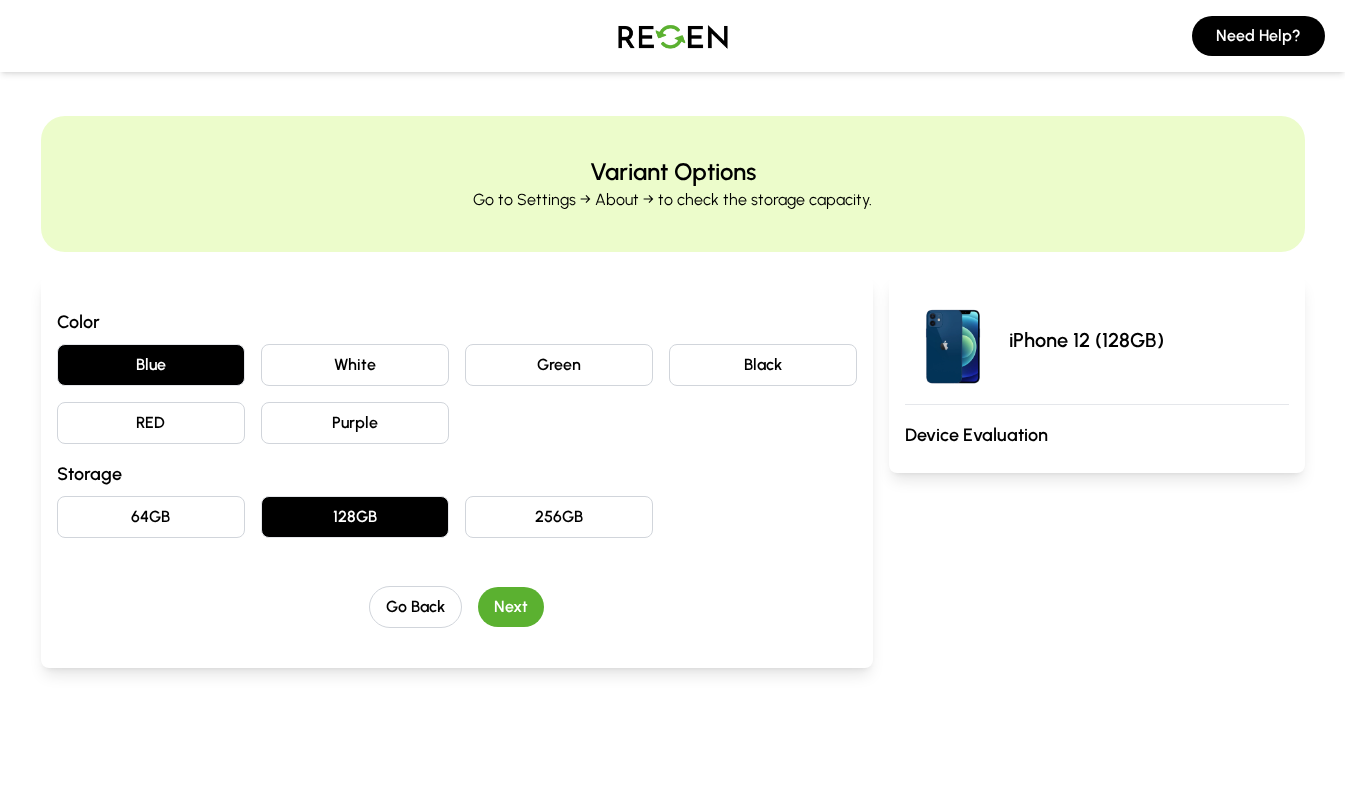 click on "Next" at bounding box center (511, 607) 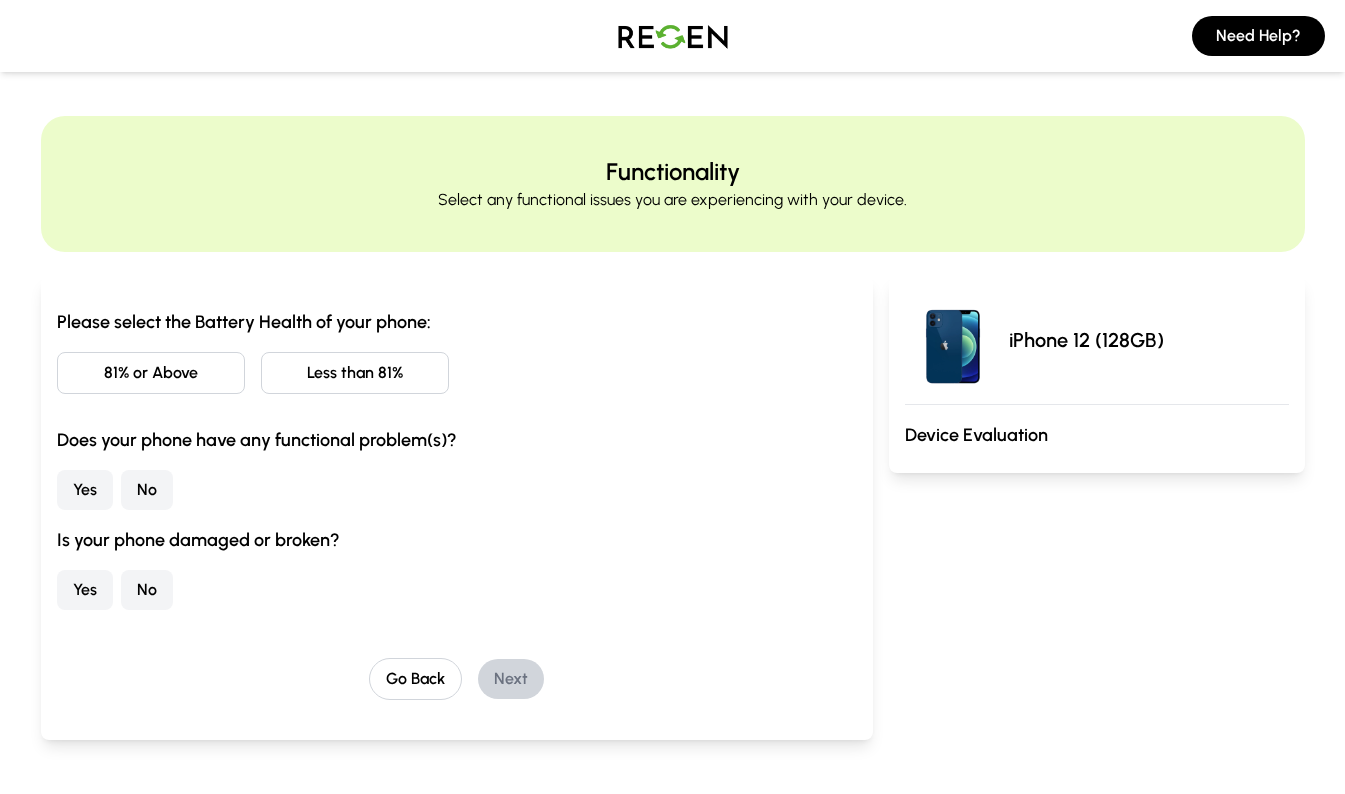 click on "Less than 81%" at bounding box center (355, 373) 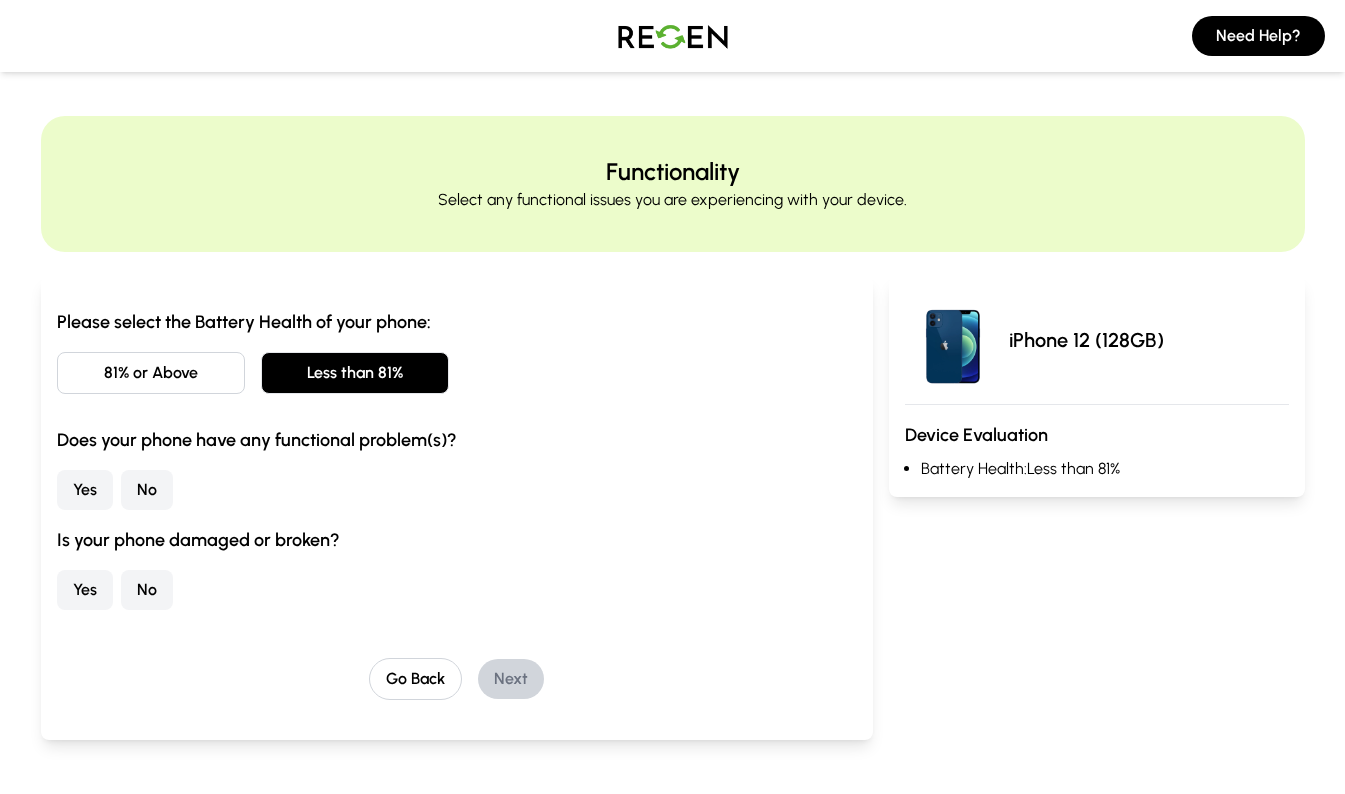 click on "81% or Above" at bounding box center (151, 373) 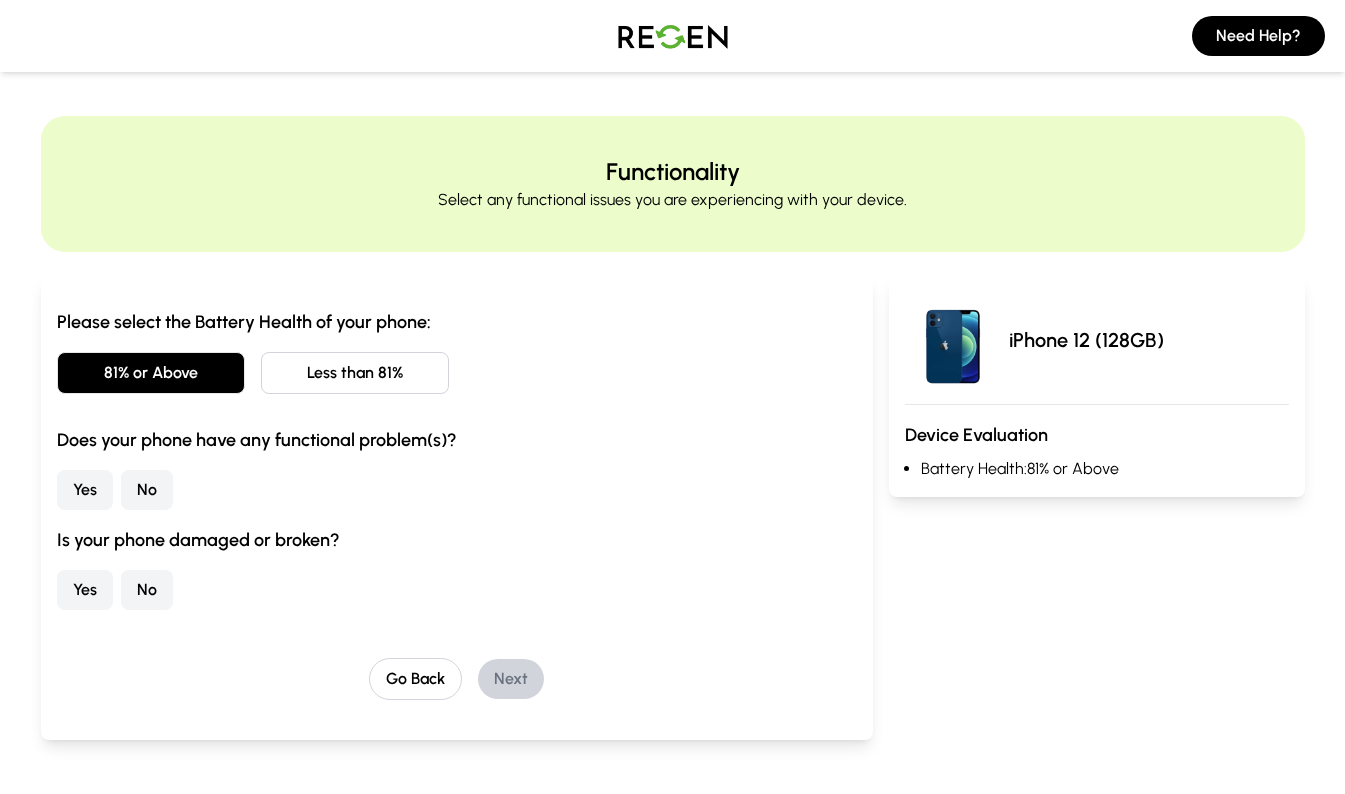 click on "No" at bounding box center [147, 490] 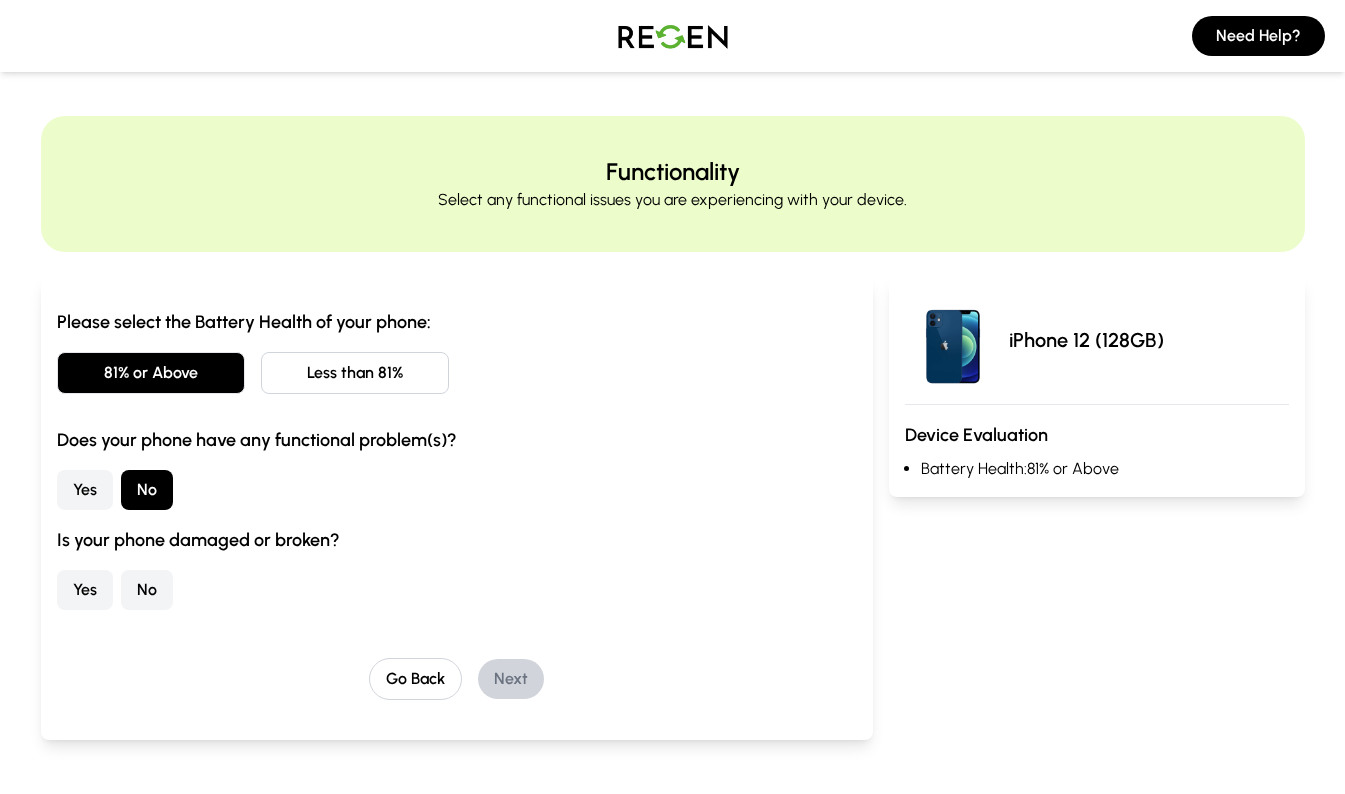 click on "No" at bounding box center (147, 590) 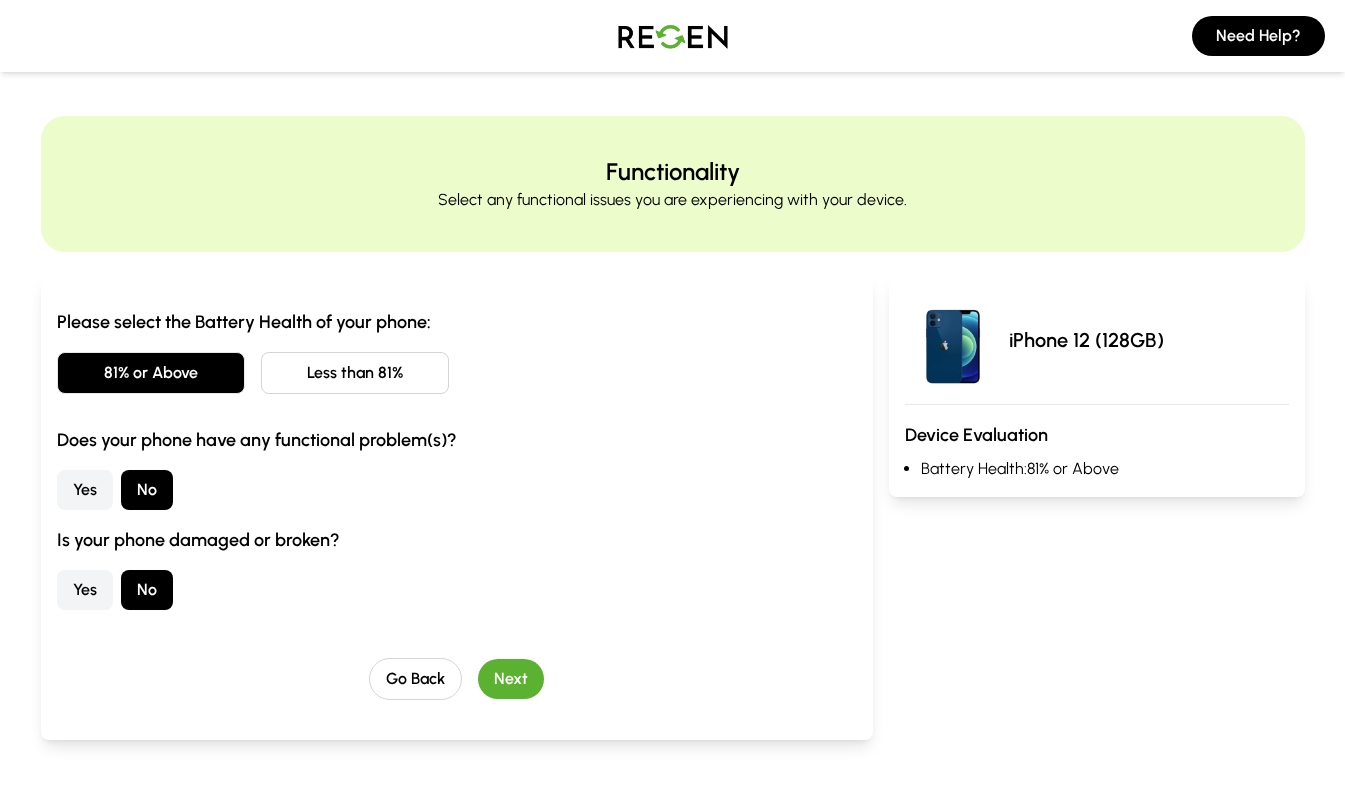 click on "Next" at bounding box center [511, 679] 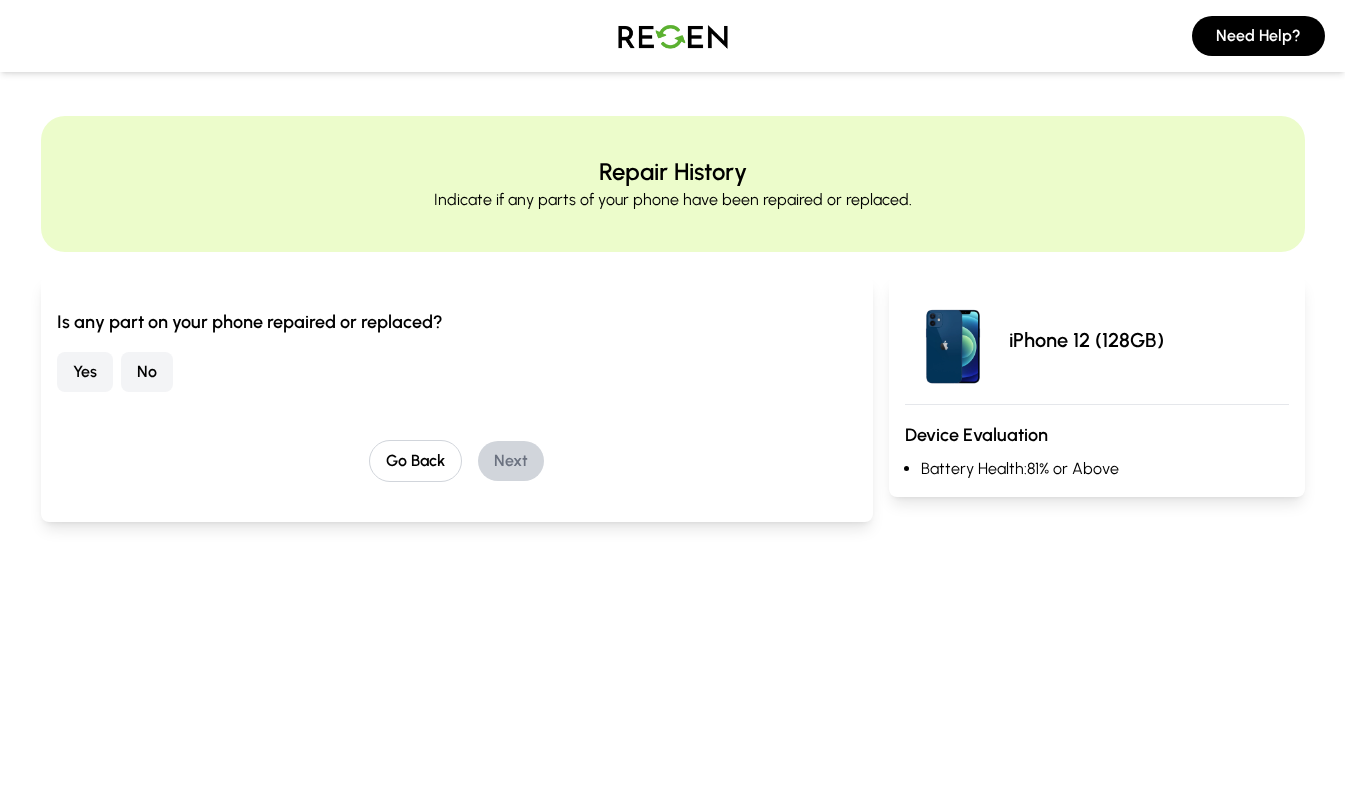 click on "No" at bounding box center [147, 372] 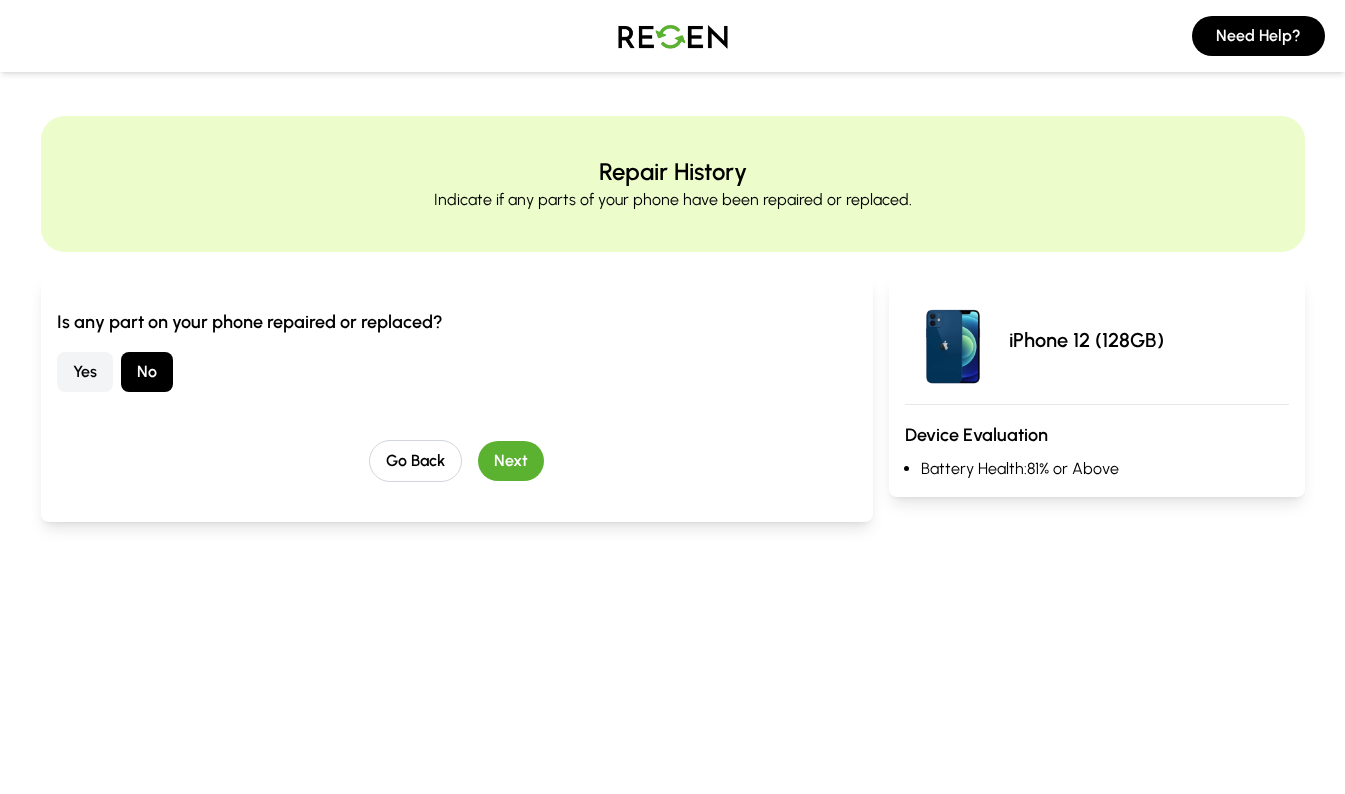 click on "Next" at bounding box center [511, 461] 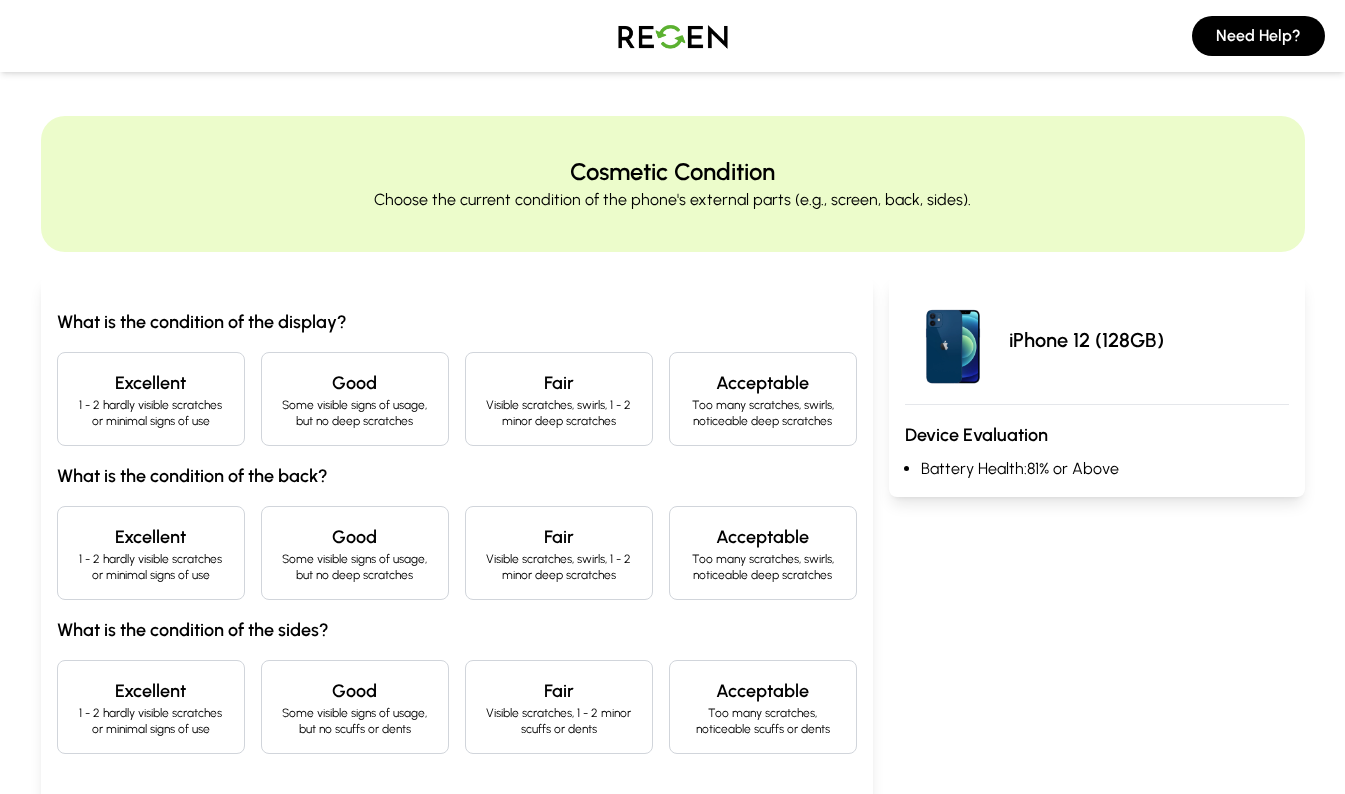 click on "Excellent" at bounding box center [151, 383] 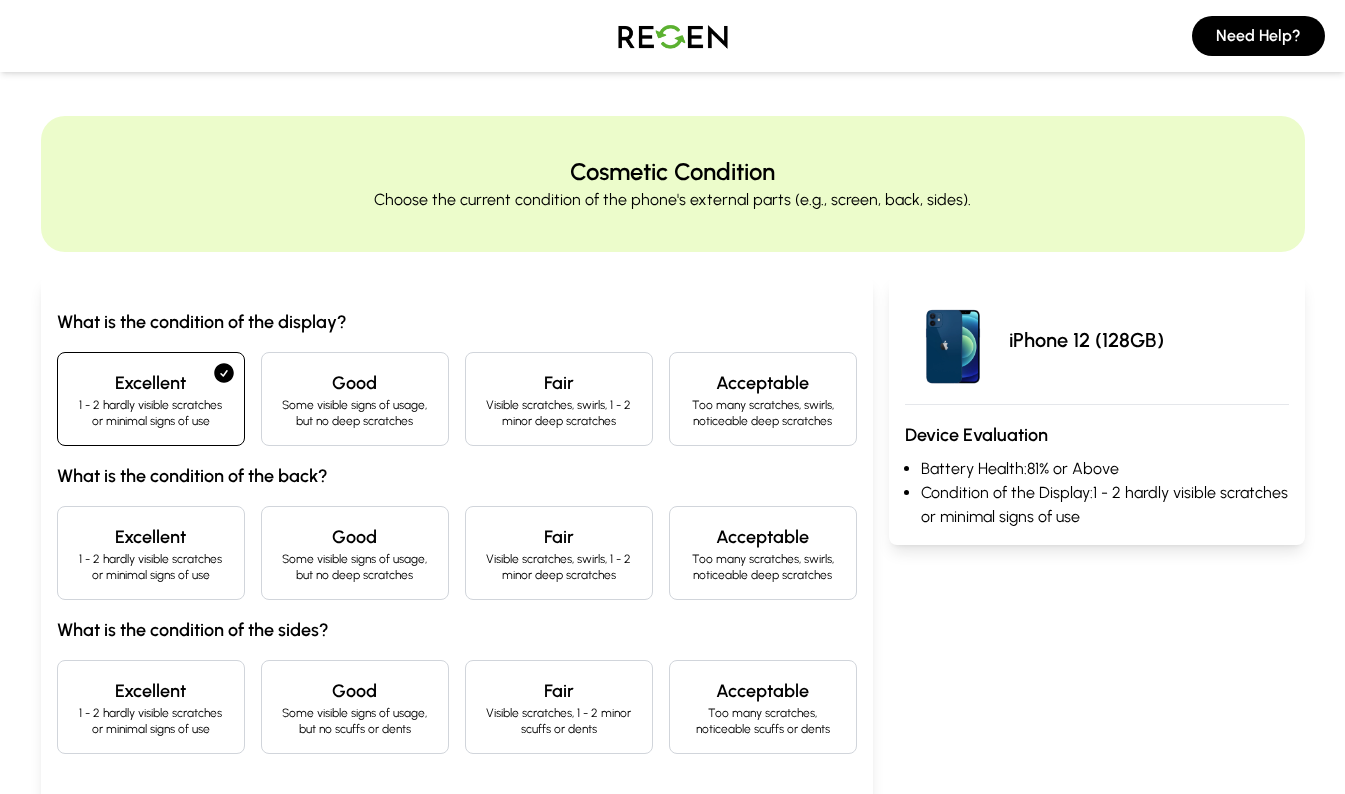 click on "Excellent" at bounding box center [151, 537] 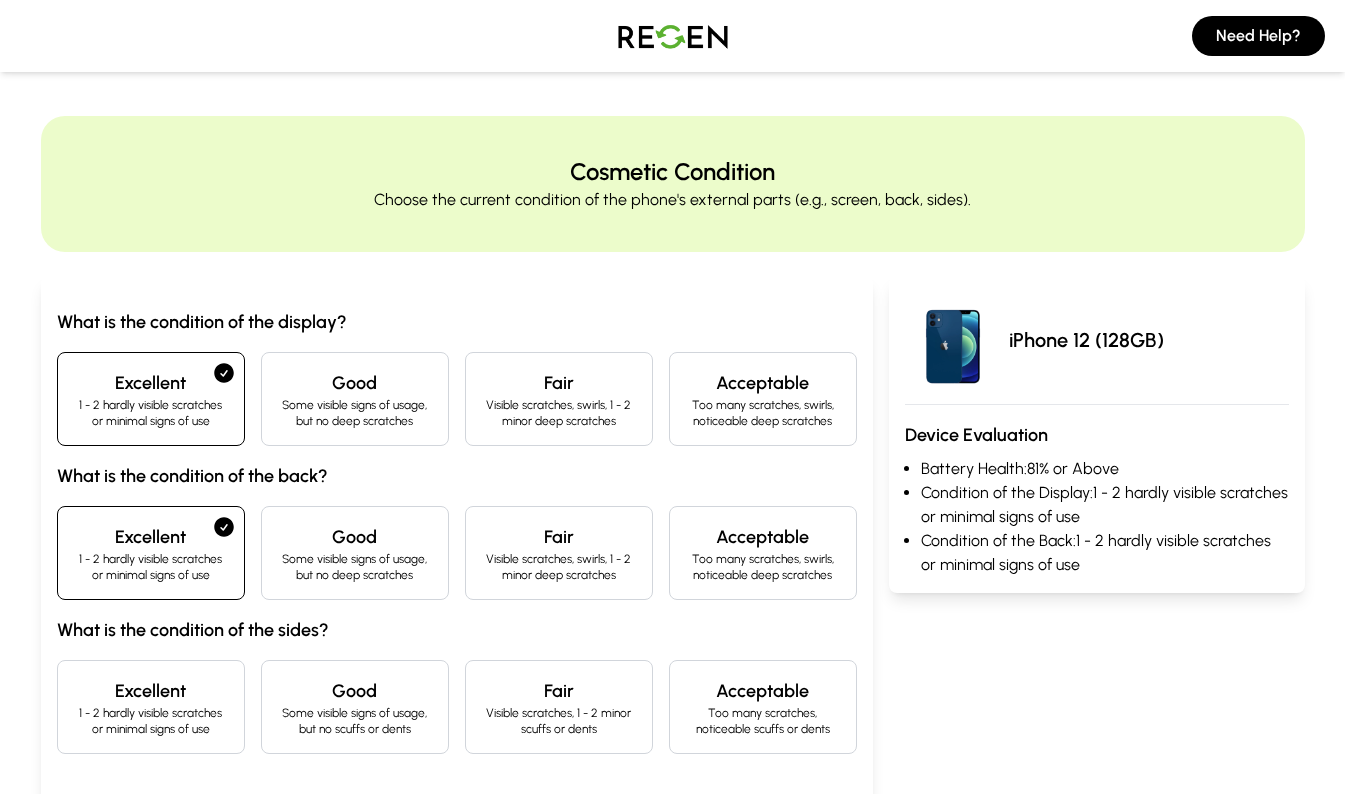 click on "Excellent" at bounding box center [151, 691] 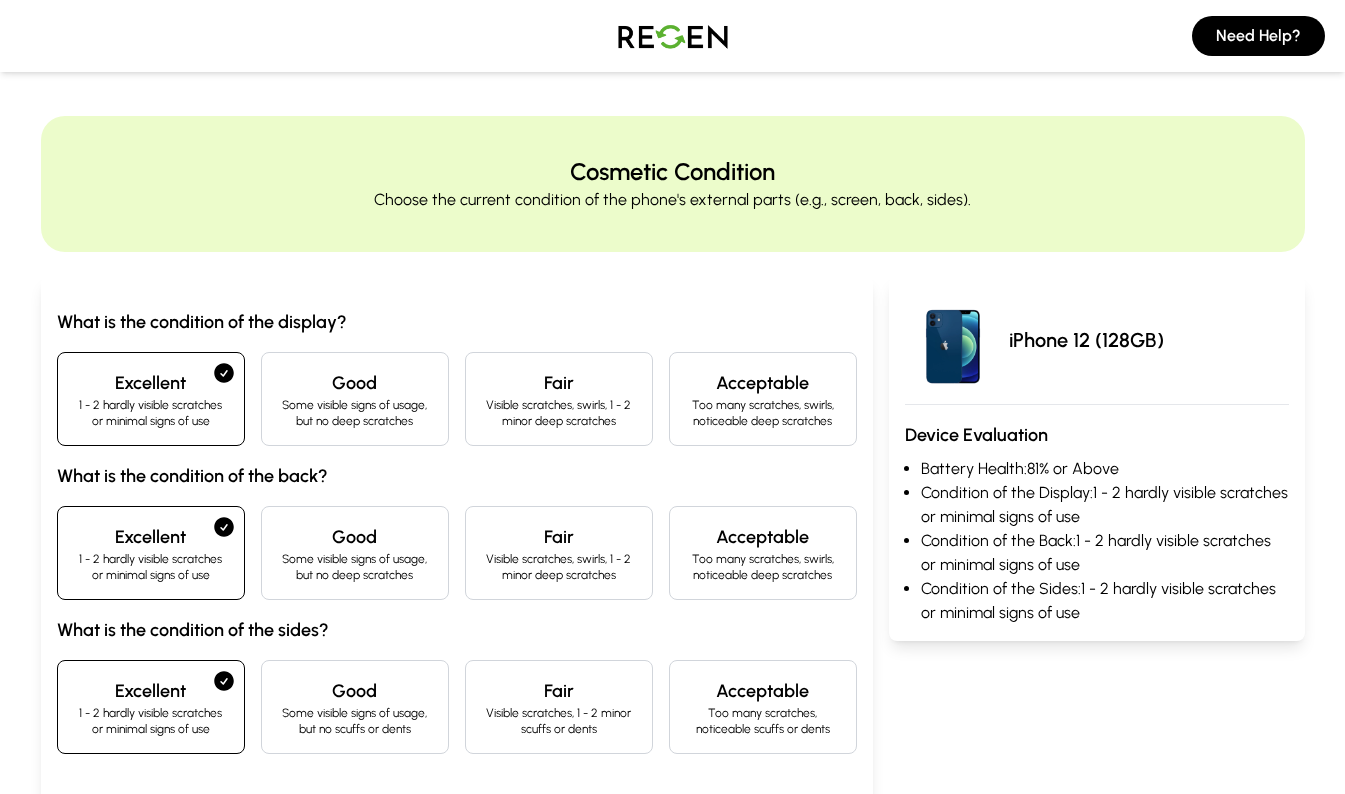 scroll, scrollTop: 181, scrollLeft: 0, axis: vertical 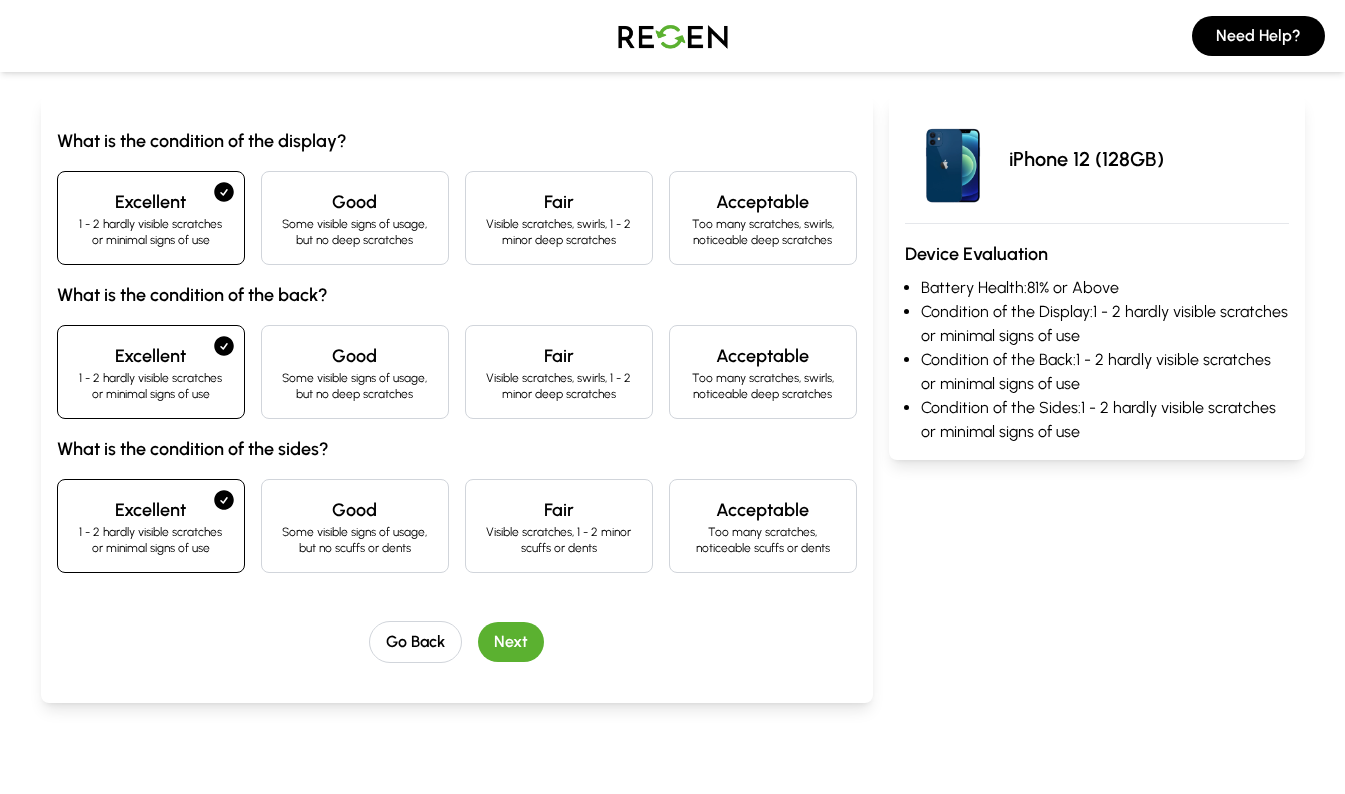 click on "Next" at bounding box center (511, 642) 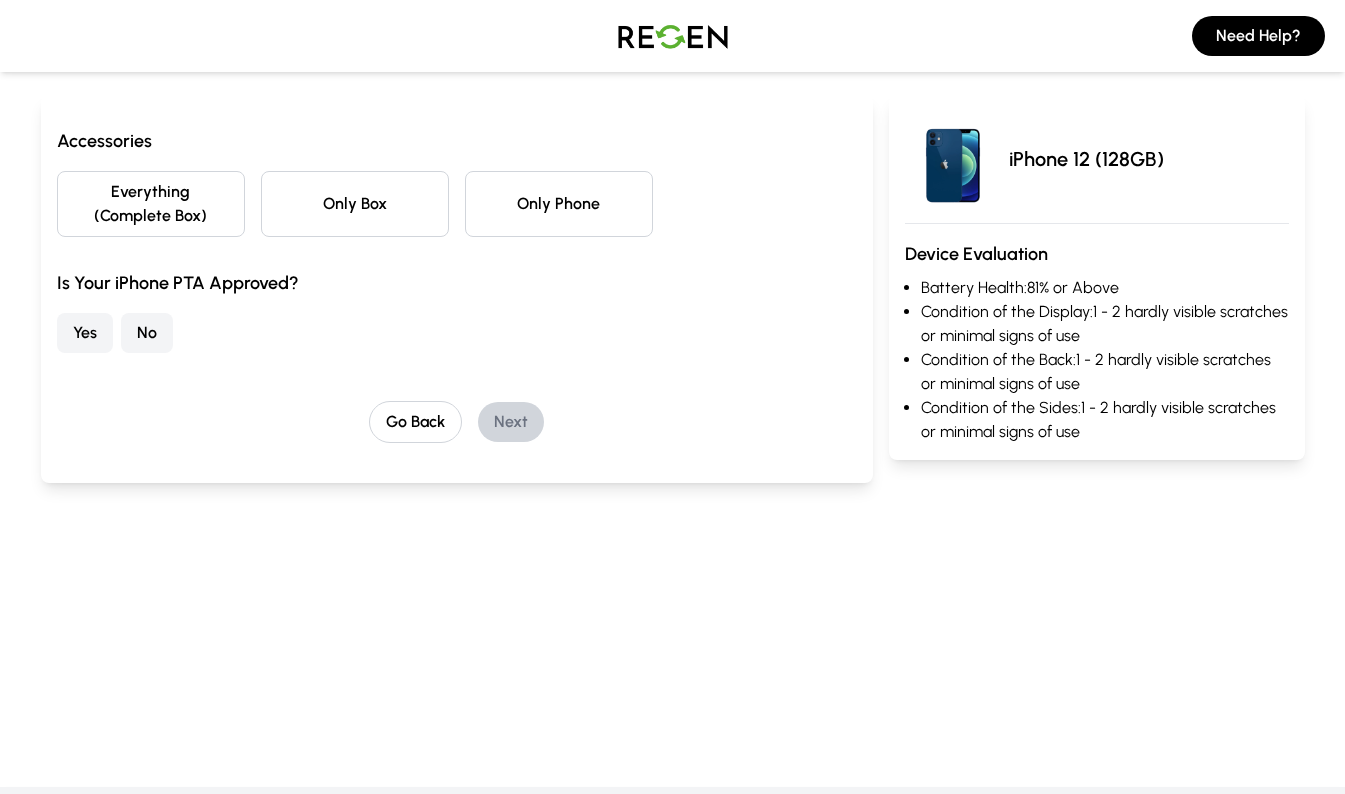 click on "Yes" at bounding box center (85, 333) 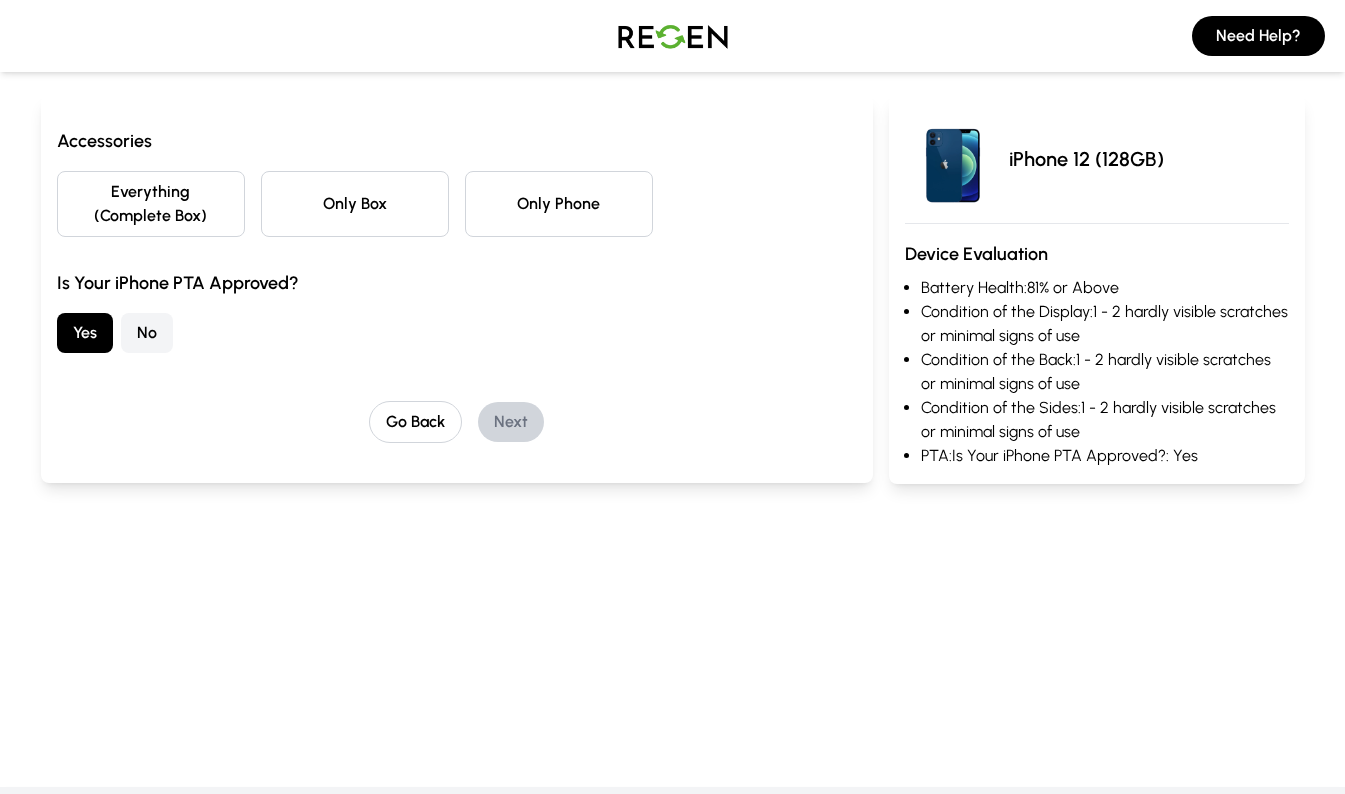 click on "Only Phone" at bounding box center (559, 204) 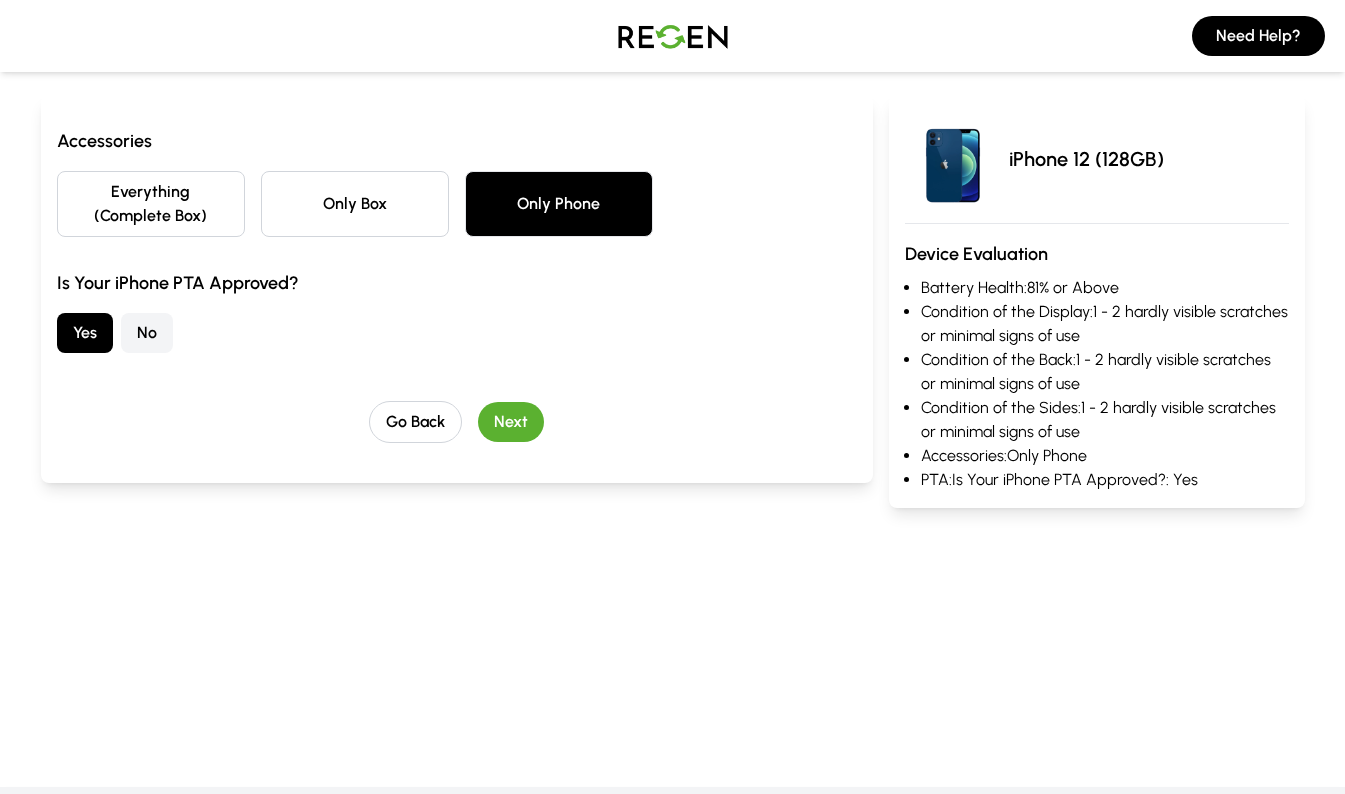 click on "Next" at bounding box center [511, 422] 